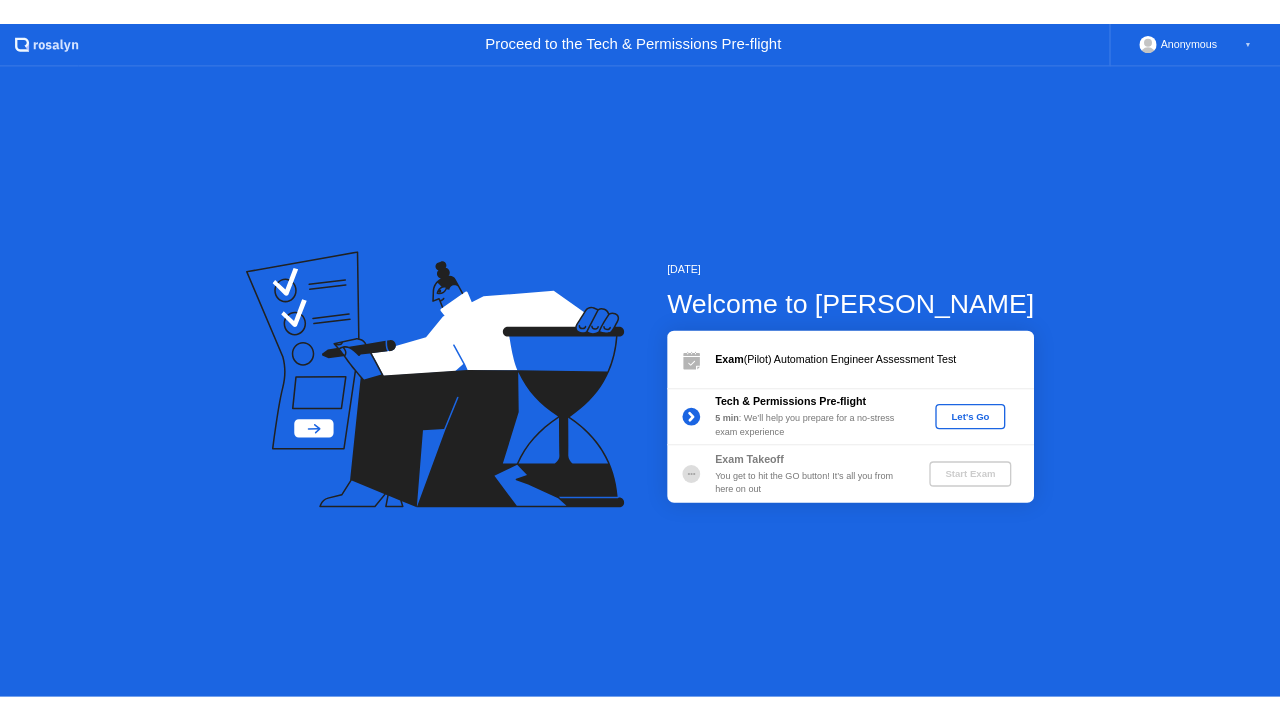 scroll, scrollTop: 0, scrollLeft: 0, axis: both 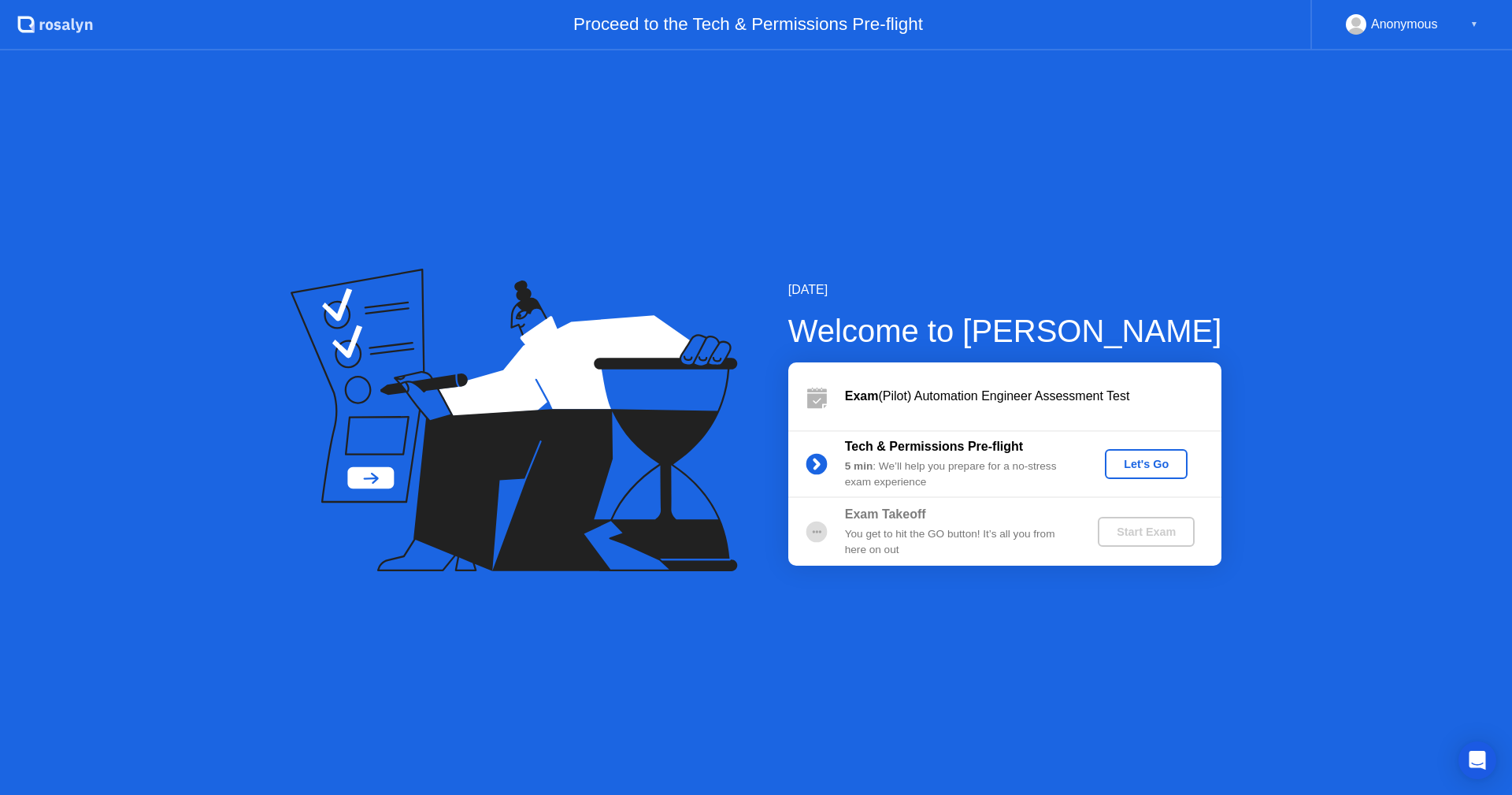 click on "Let's Go" 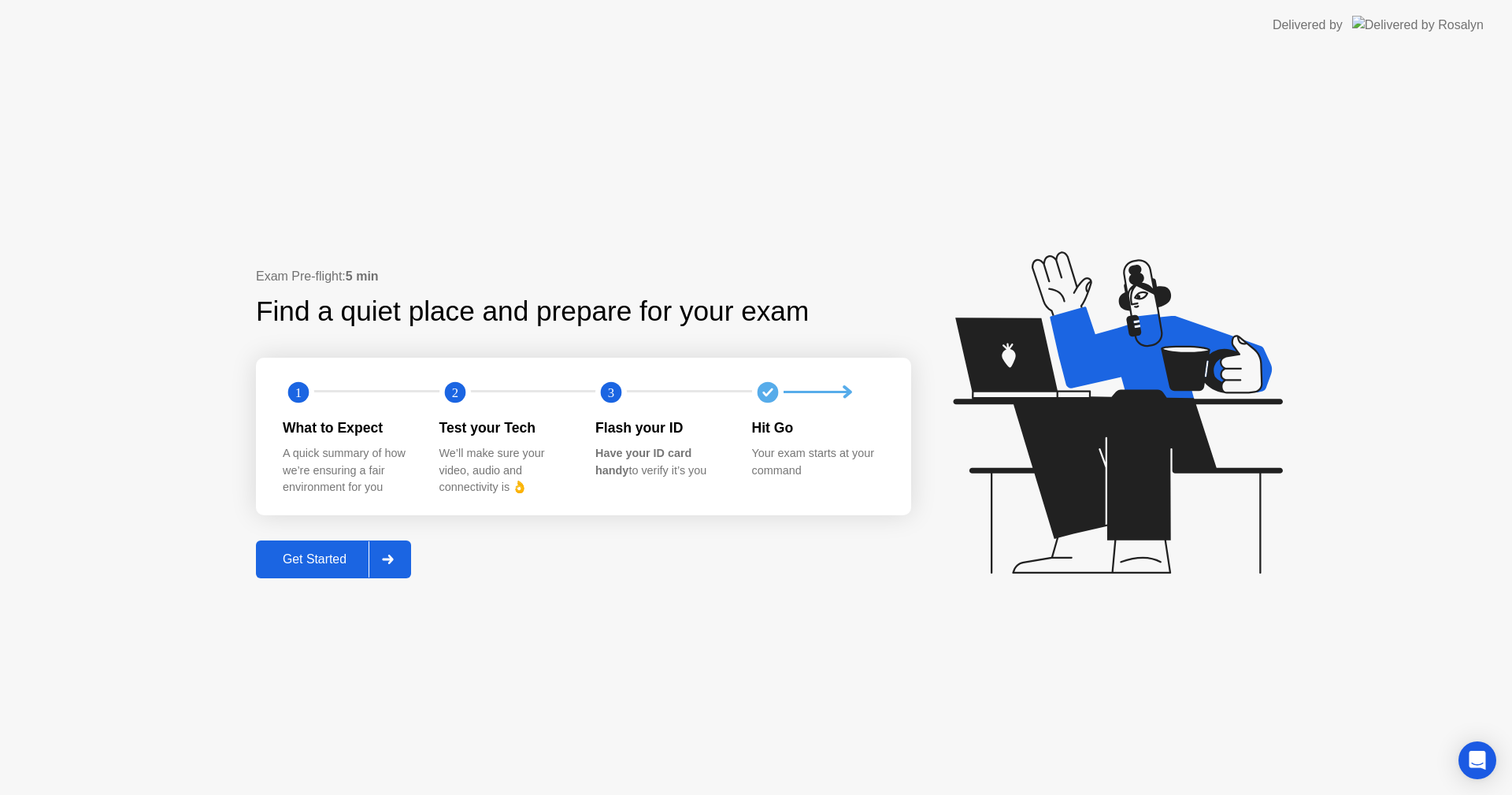 click on "Exam Pre-flight:  5 min Find a quiet place and prepare for your exam 1 2 3 What to Expect A quick summary of how we’re ensuring a fair environment for you Test your Tech We’ll make sure your video, audio and connectivity is 👌 Flash your ID Have your ID card handy  to verify it’s you Hit Go Your exam starts at your command Get Started" 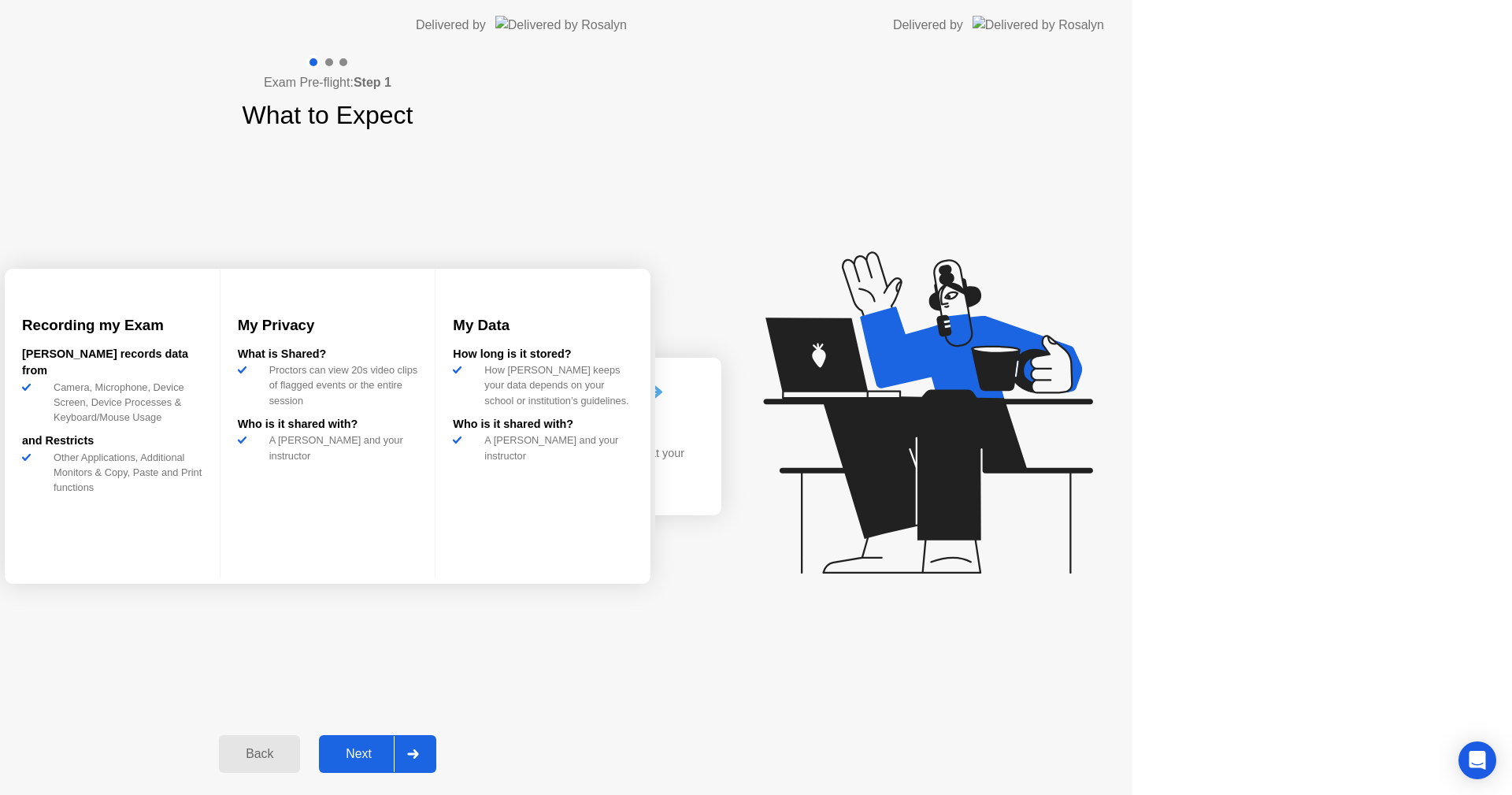 click on "Exam Pre-flight:  Step 1 What to Expect Recording my Exam [PERSON_NAME] records data from Camera, Microphone, Device Screen, Device Processes & Keyboard/Mouse Usage and Restricts Other Applications, Additional Monitors & Copy, Paste and Print functions My Privacy What is Shared? Proctors can view 20s video clips of flagged events or the entire session Who is it shared with?  A [PERSON_NAME] and your instructor  My Data How long is it stored?  How [PERSON_NAME] keeps your data depends on your  school or institution’s guidelines.  Who is it shared with? A [PERSON_NAME] and your instructor  Back Next" 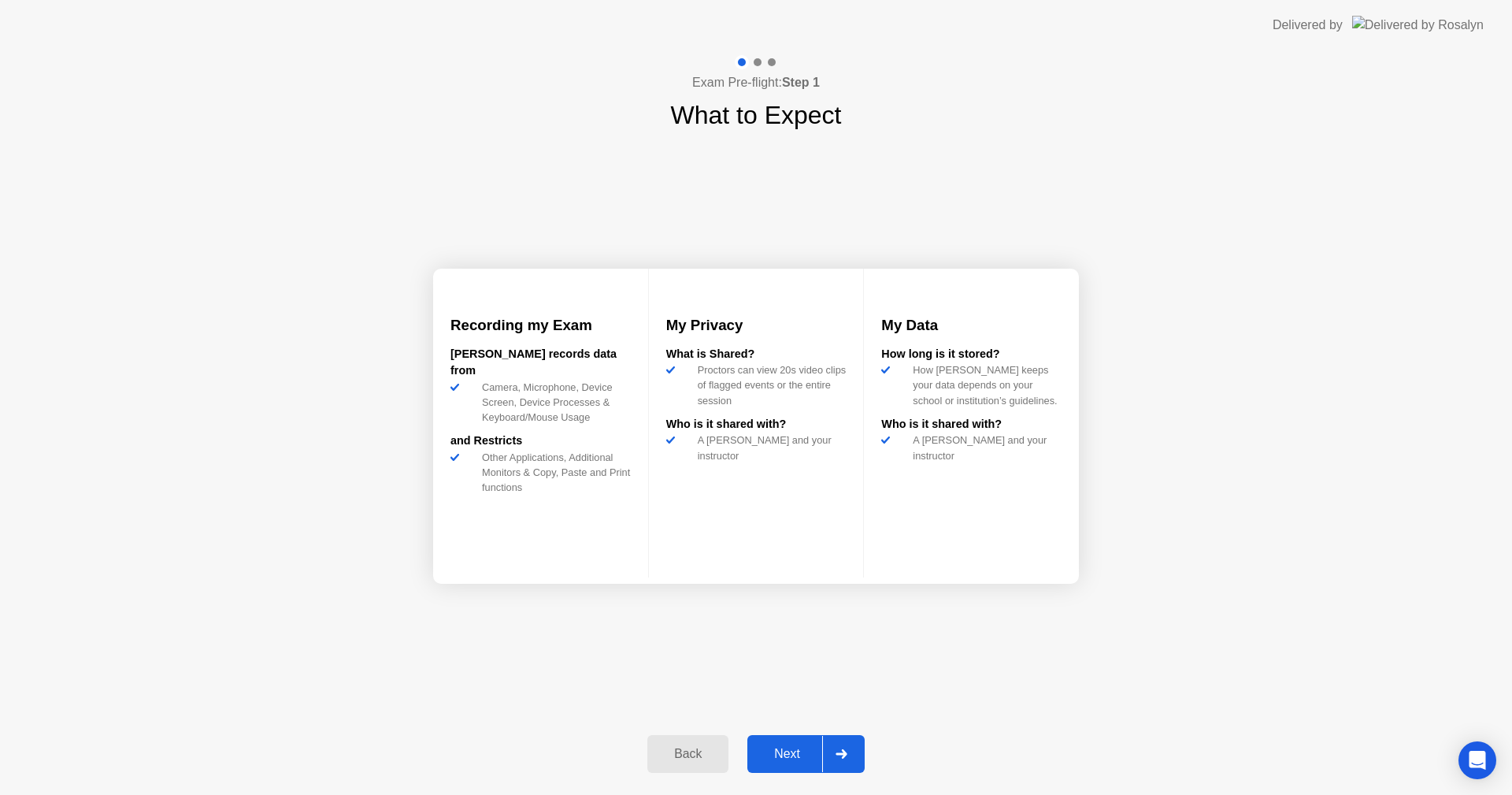 click on "Next" 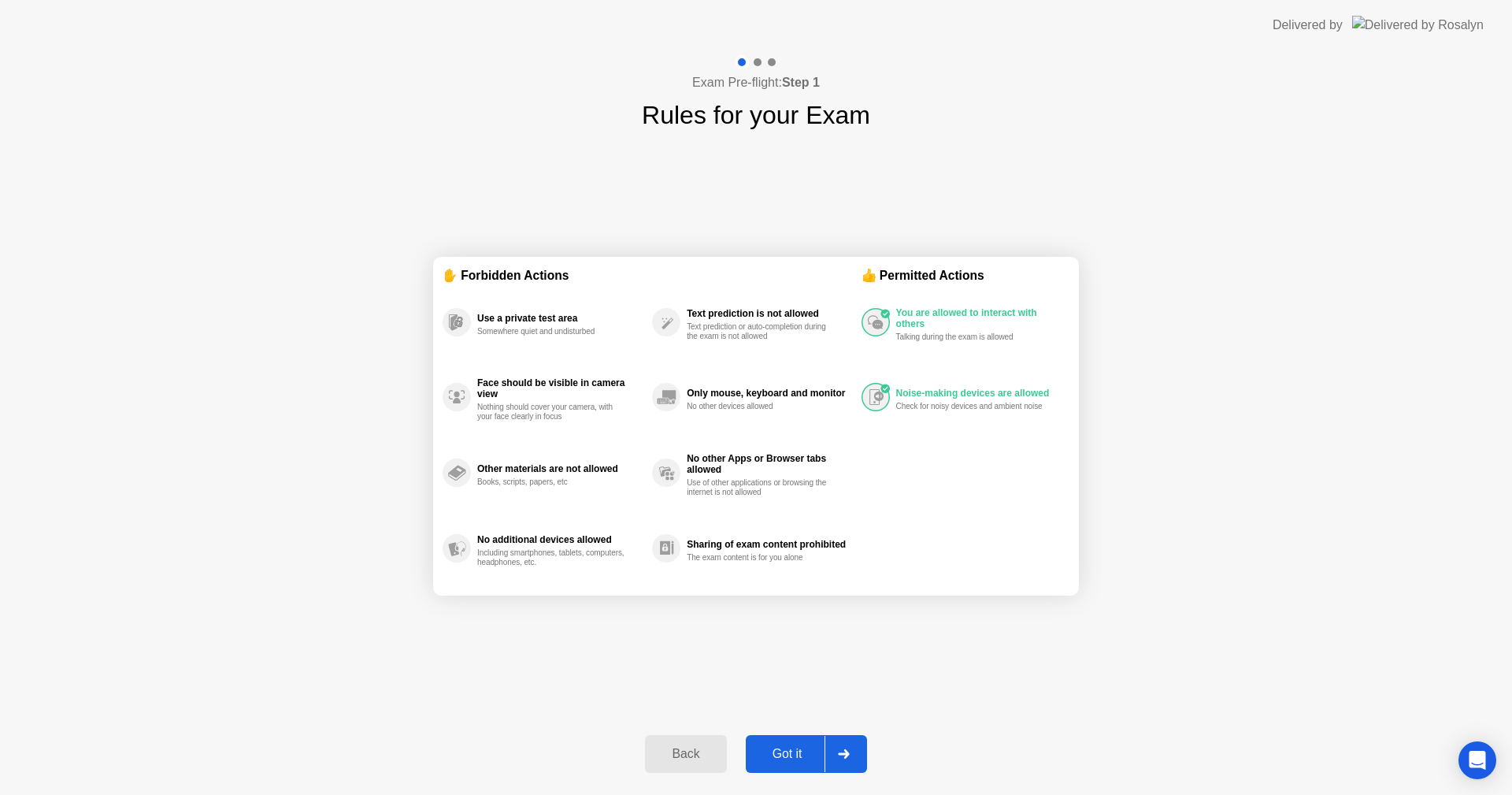 click 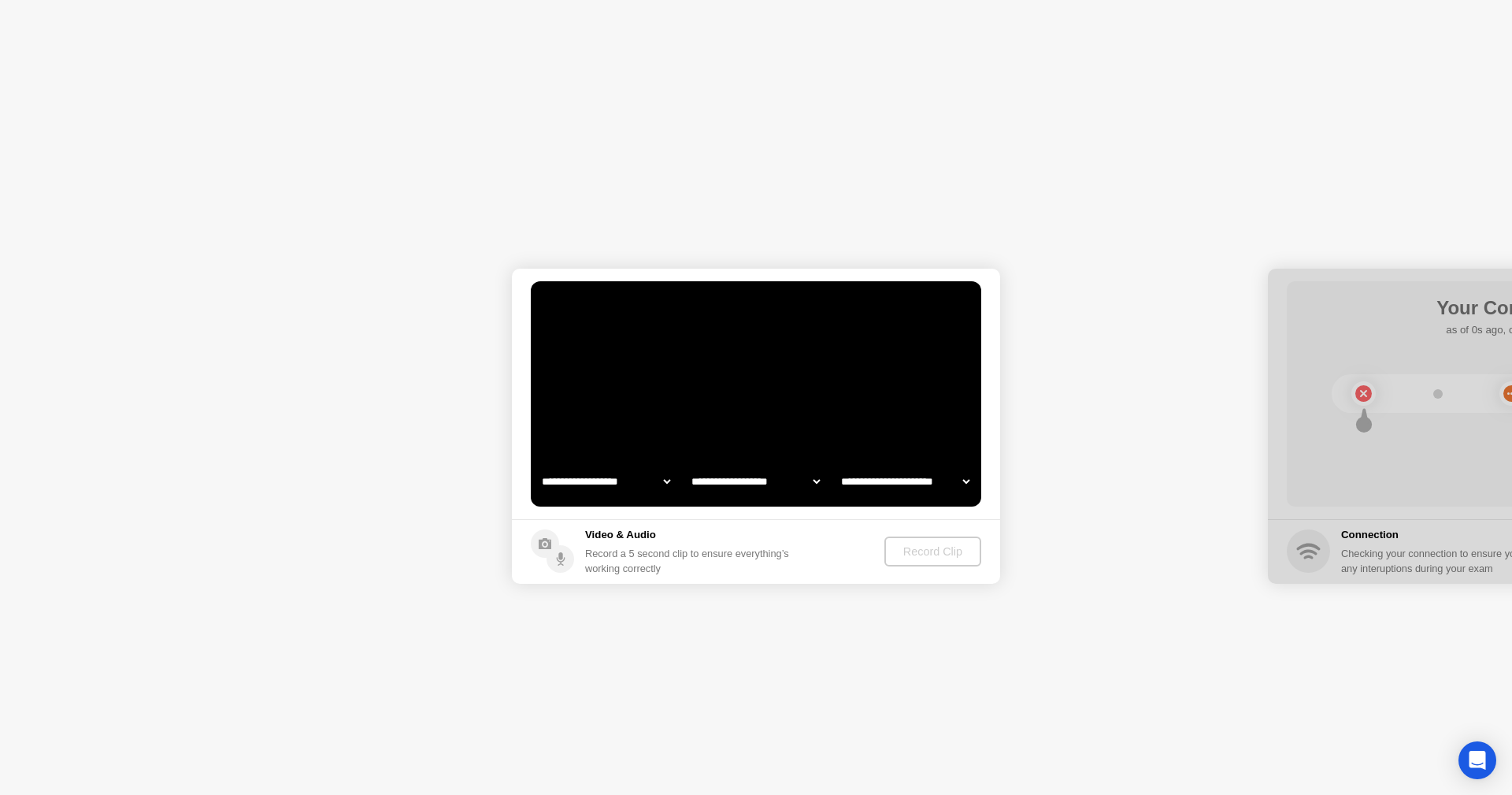 select on "**********" 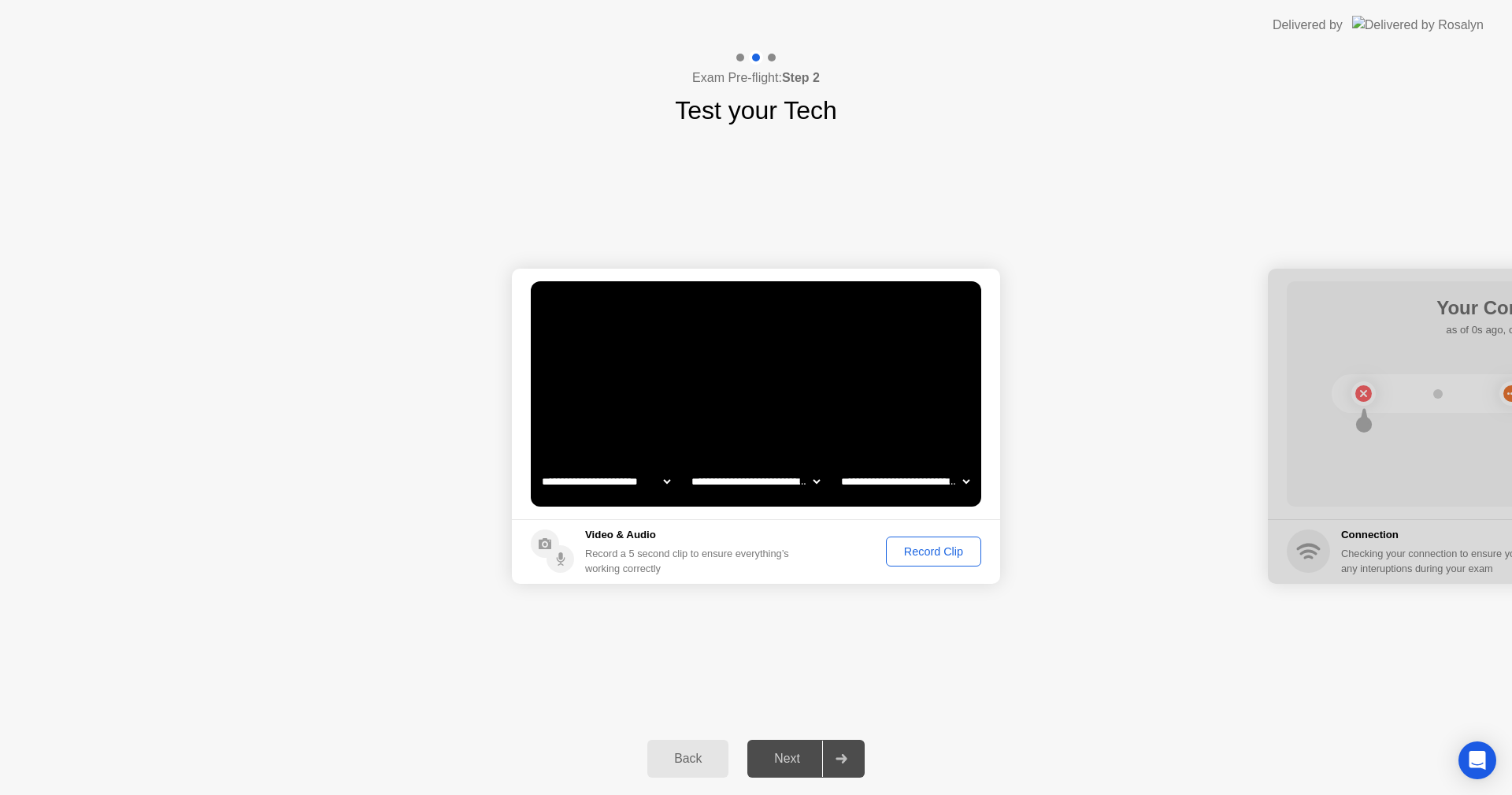 drag, startPoint x: 1434, startPoint y: 318, endPoint x: 1303, endPoint y: 346, distance: 133.95895 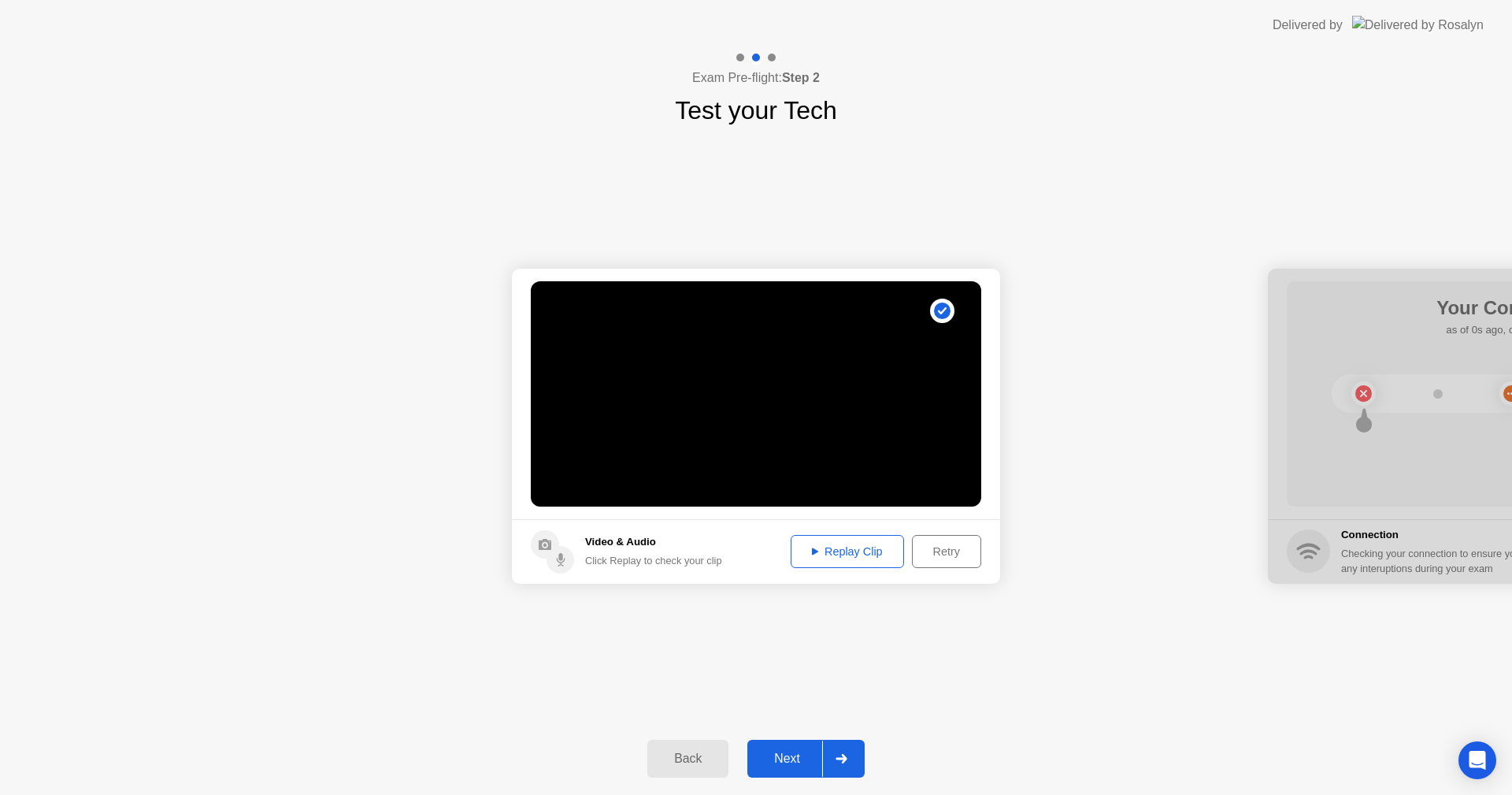 click on "Retry" 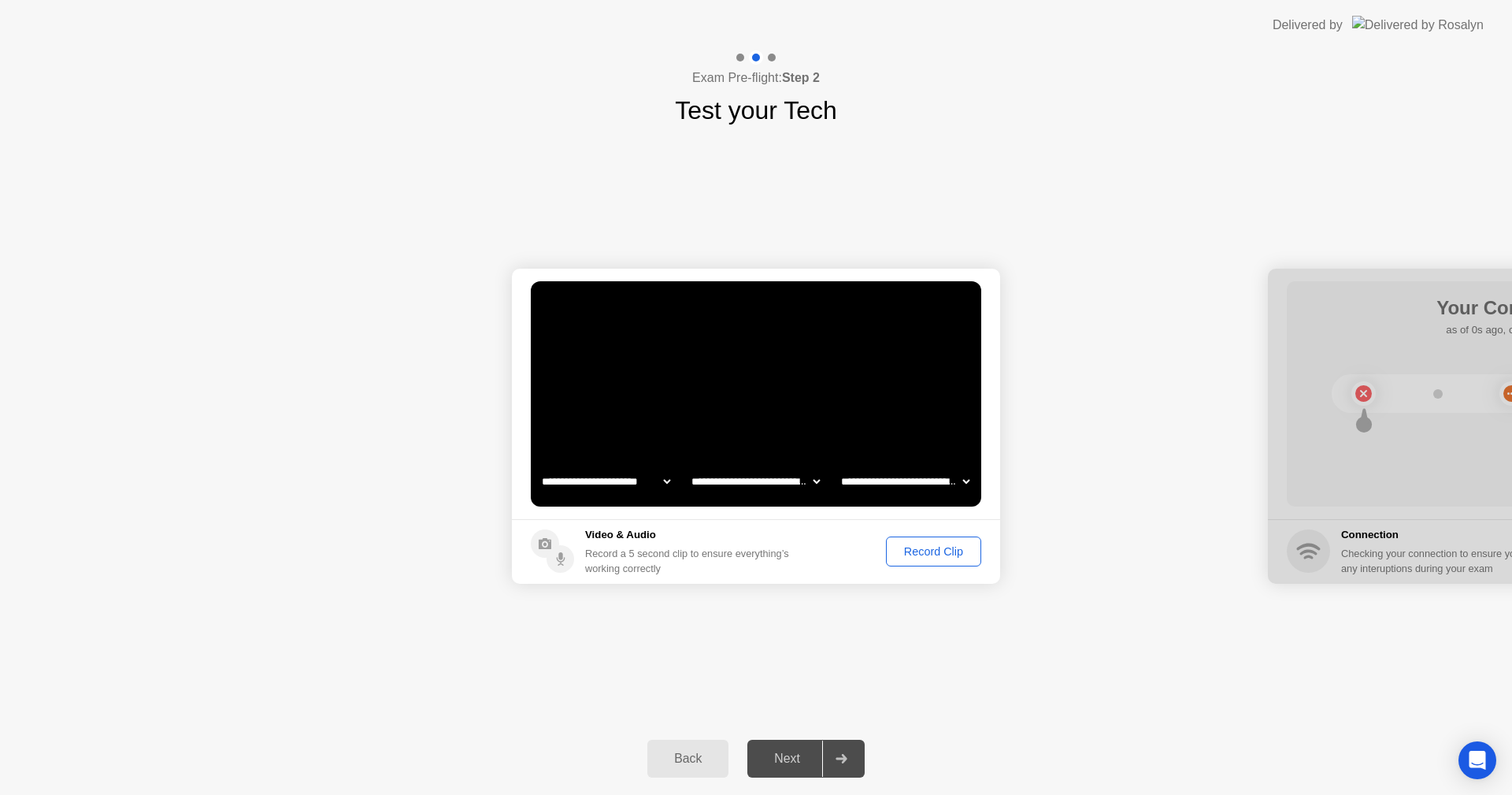 click on "Record Clip" 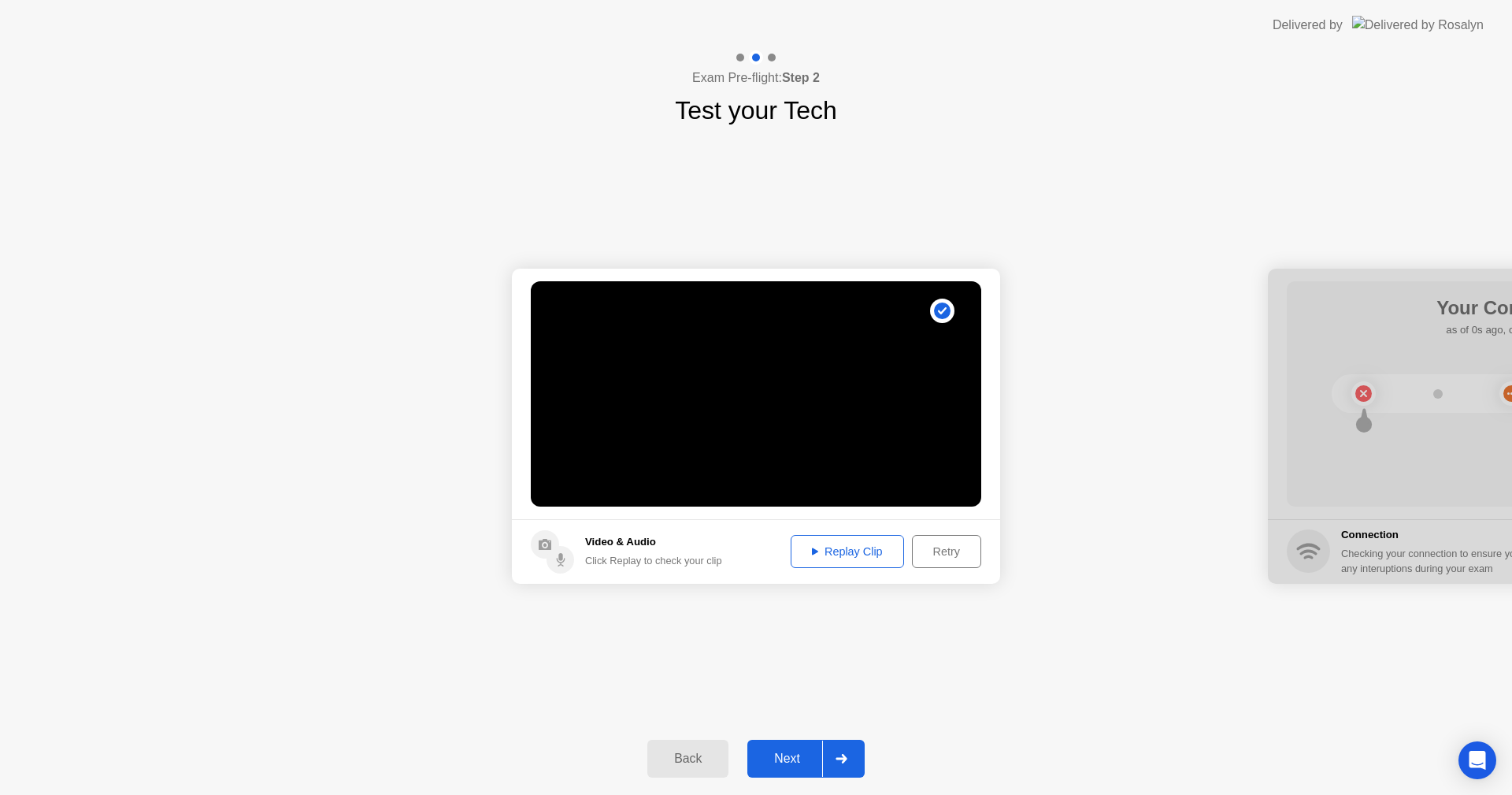 click on "Replay Clip" 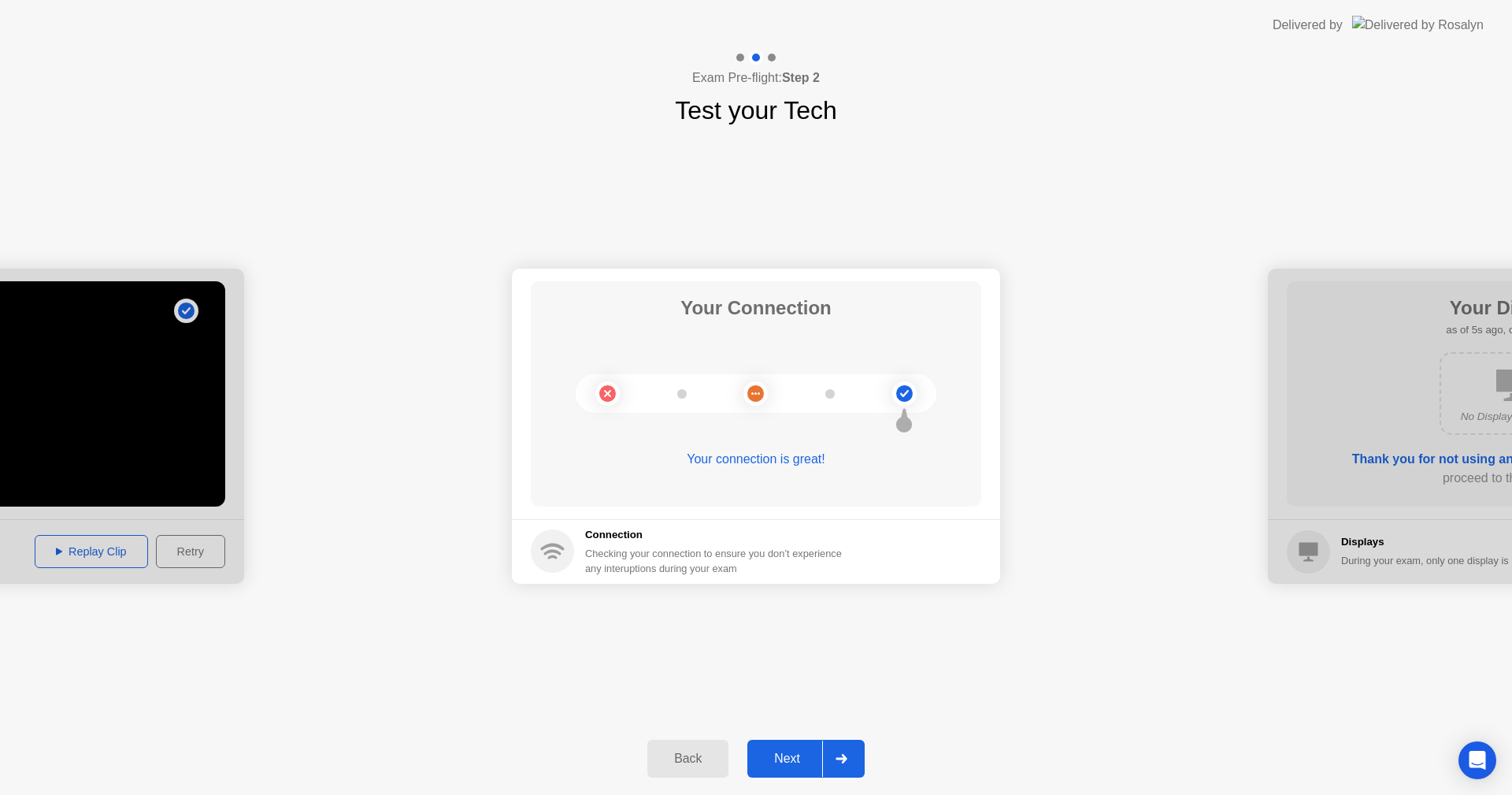 click on "**********" 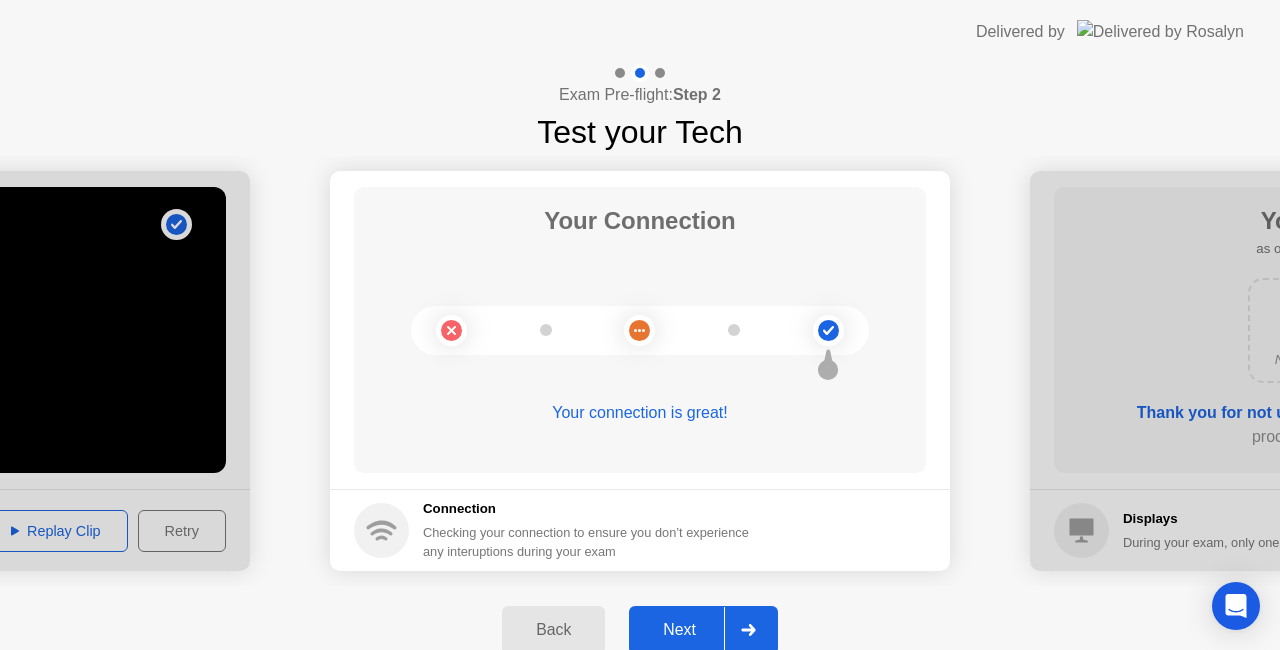 click 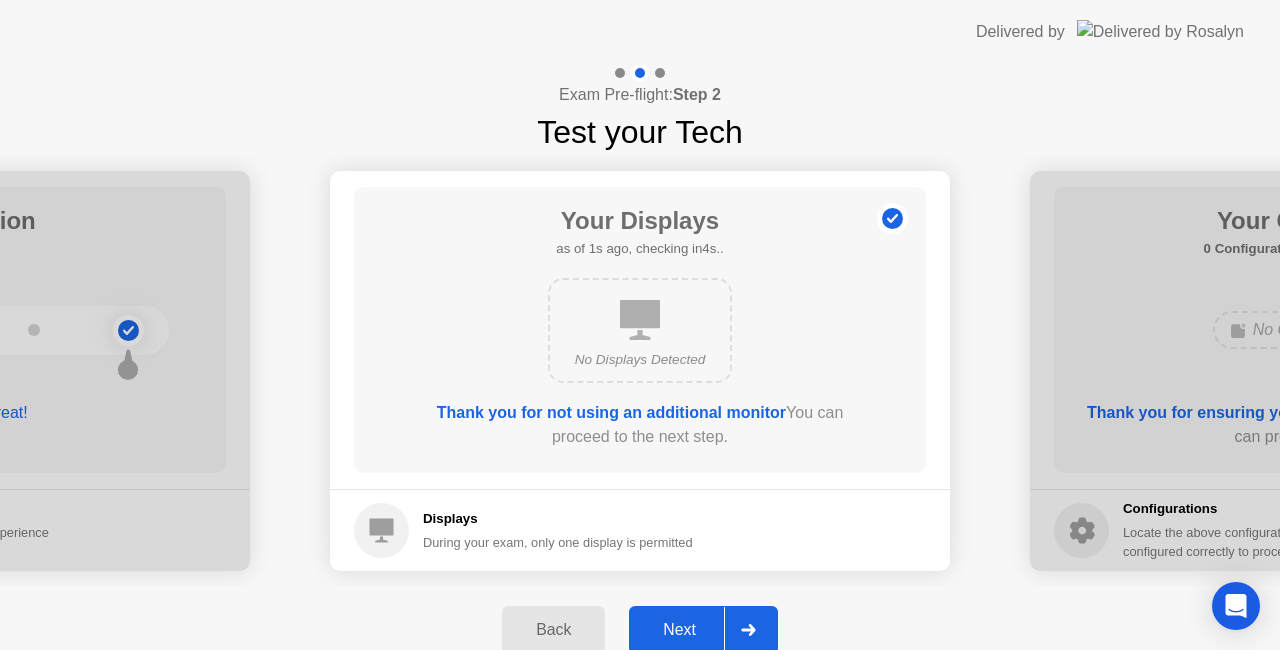click 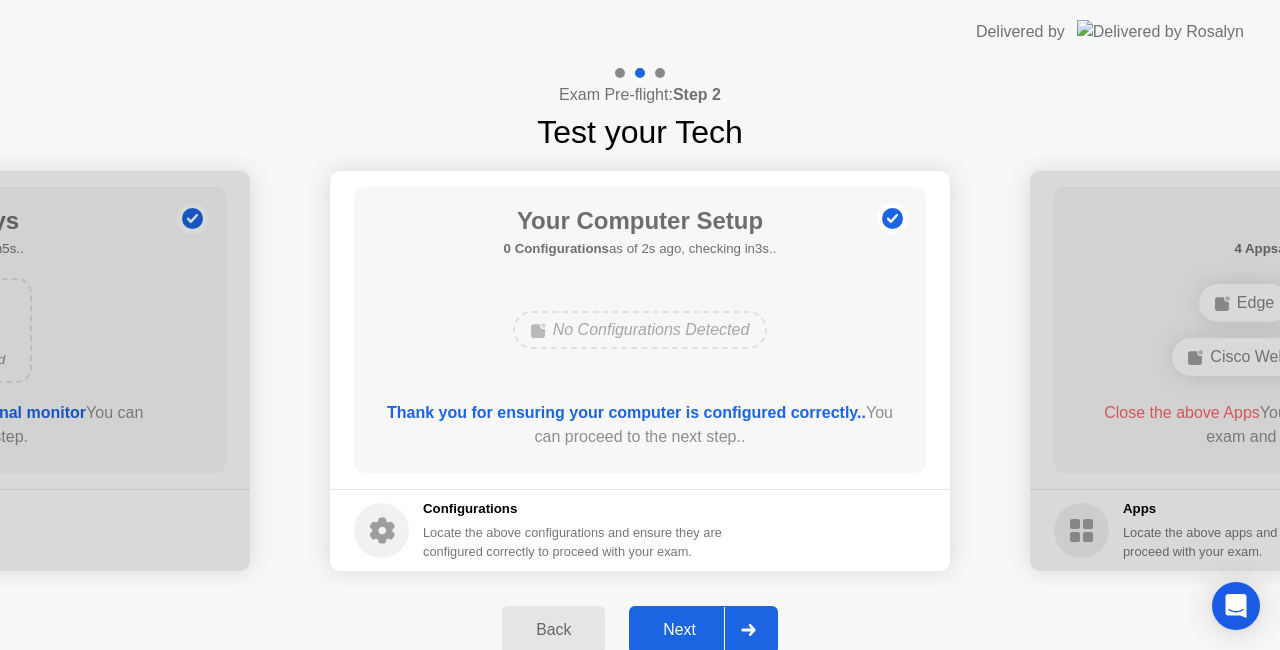click 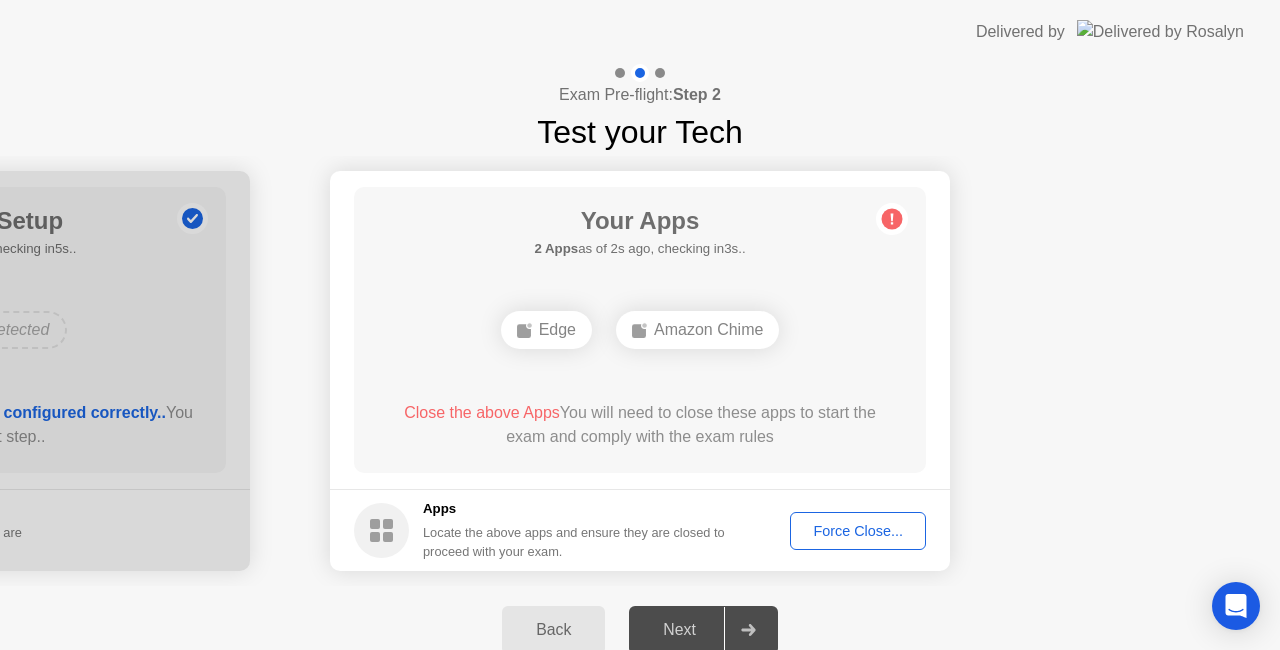 click 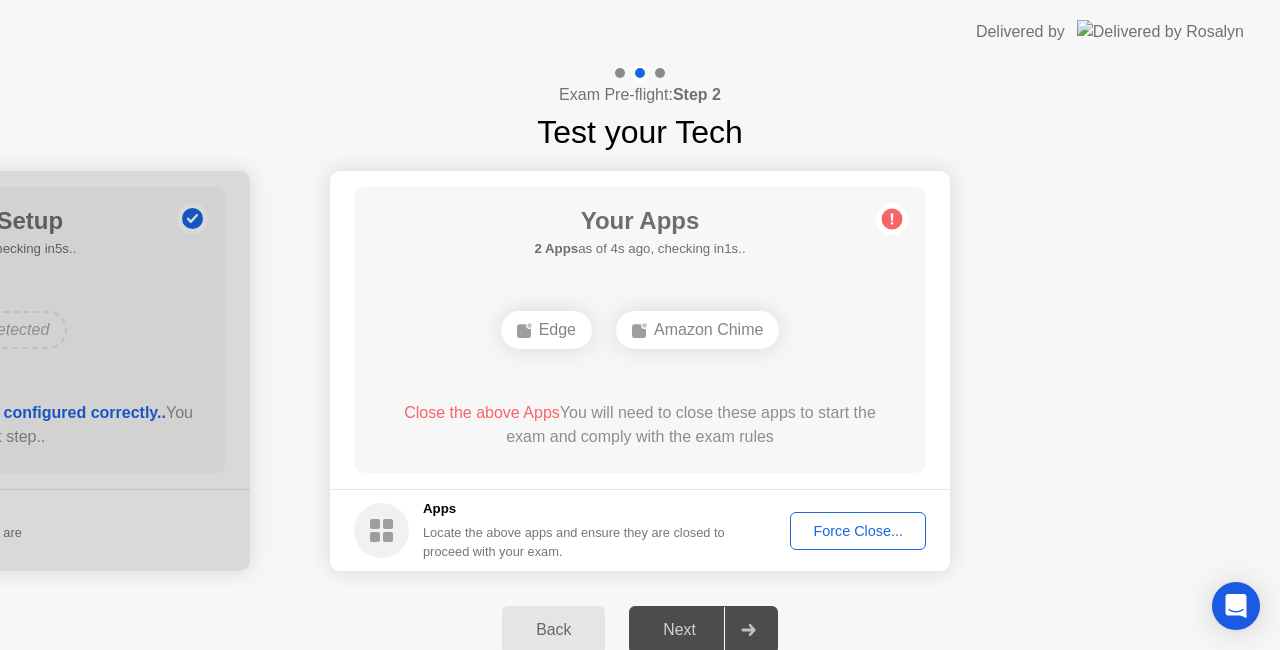 click on "Force Close..." 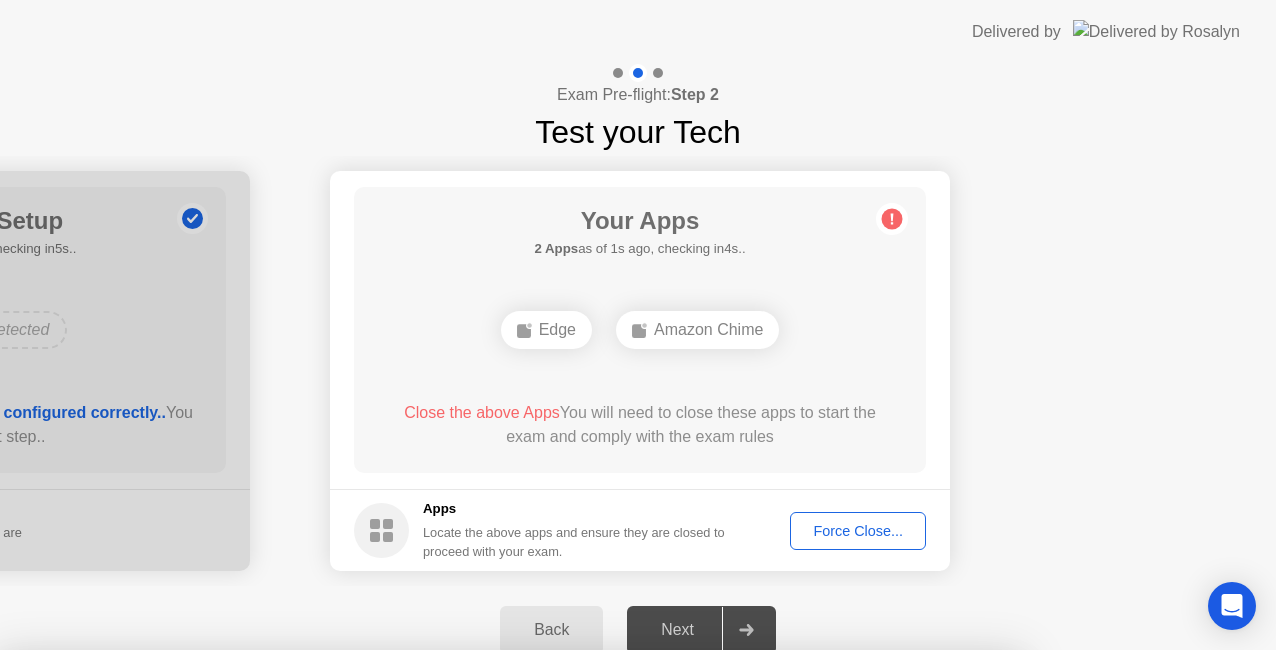 click on "Confirm" at bounding box center (577, 926) 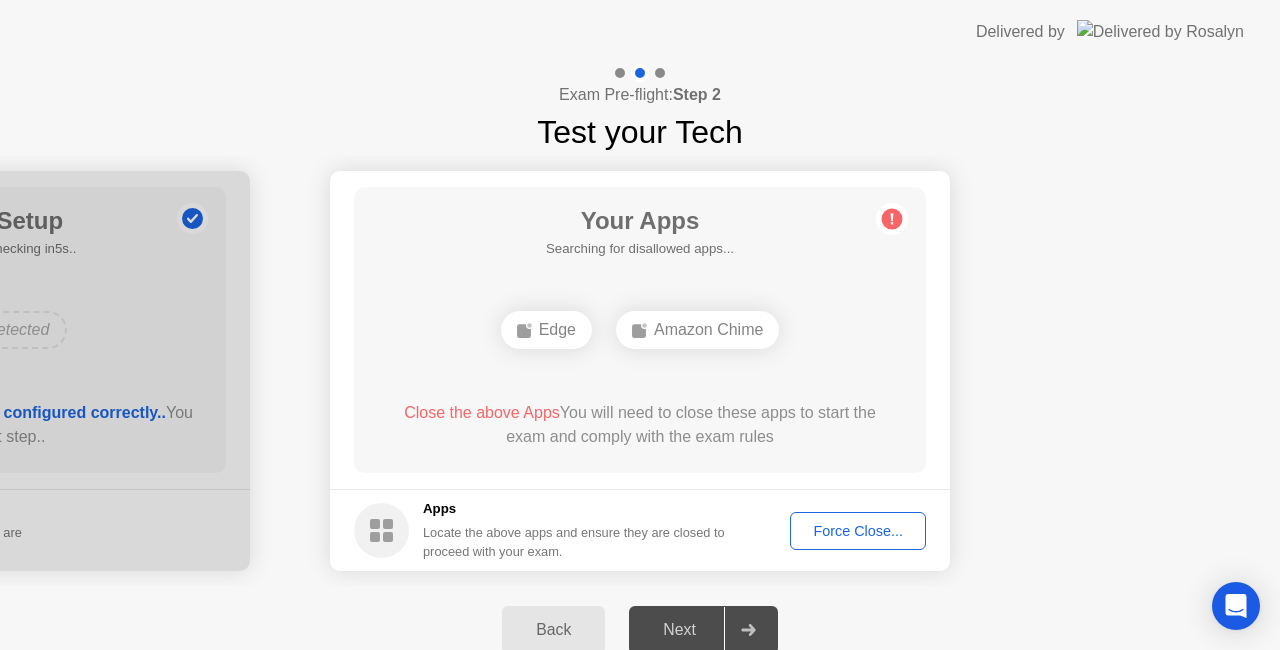 click on "Edge" 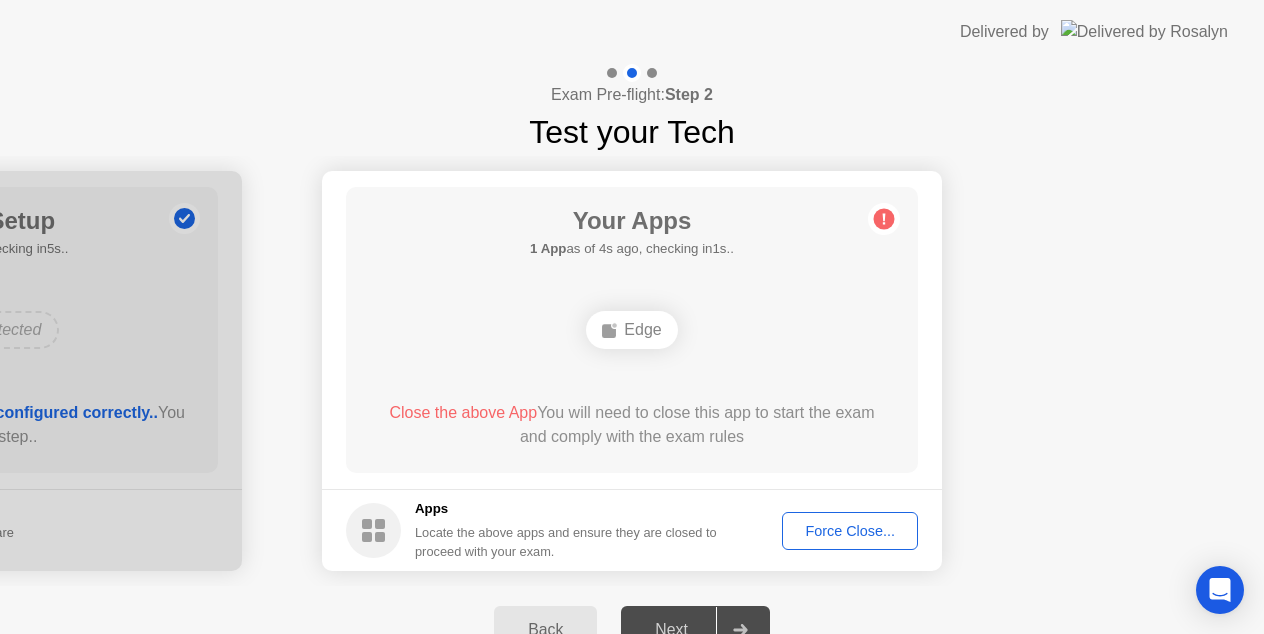 drag, startPoint x: 844, startPoint y: 22, endPoint x: 914, endPoint y: 195, distance: 186.62529 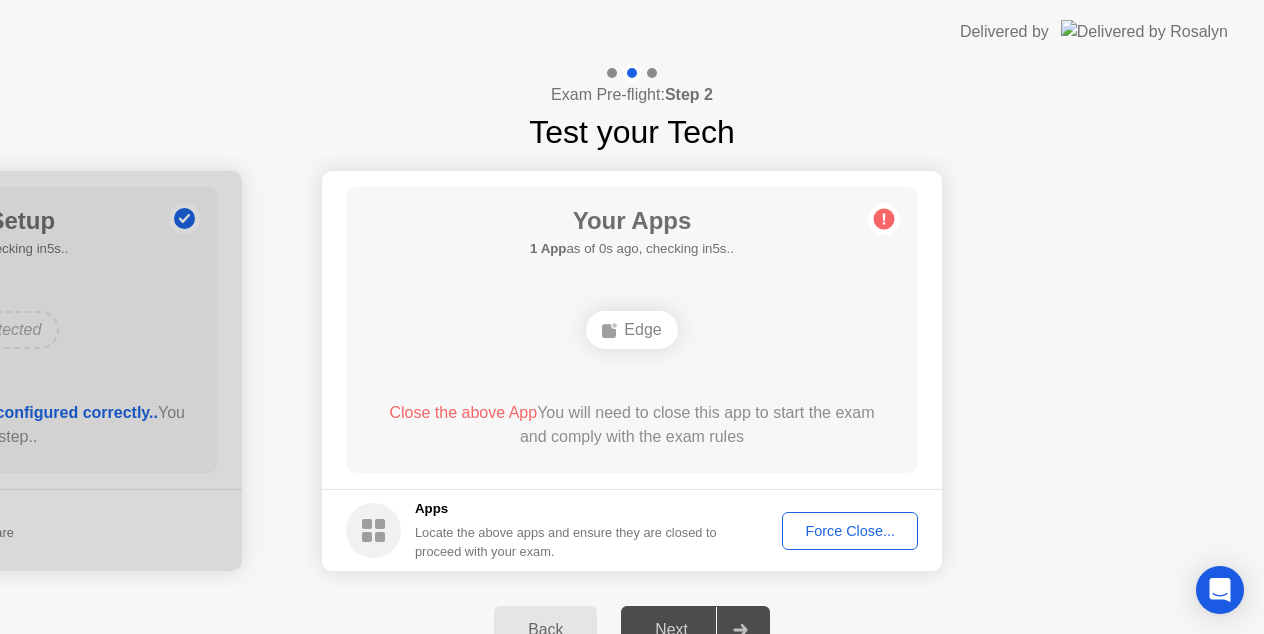 click on "Force Close..." 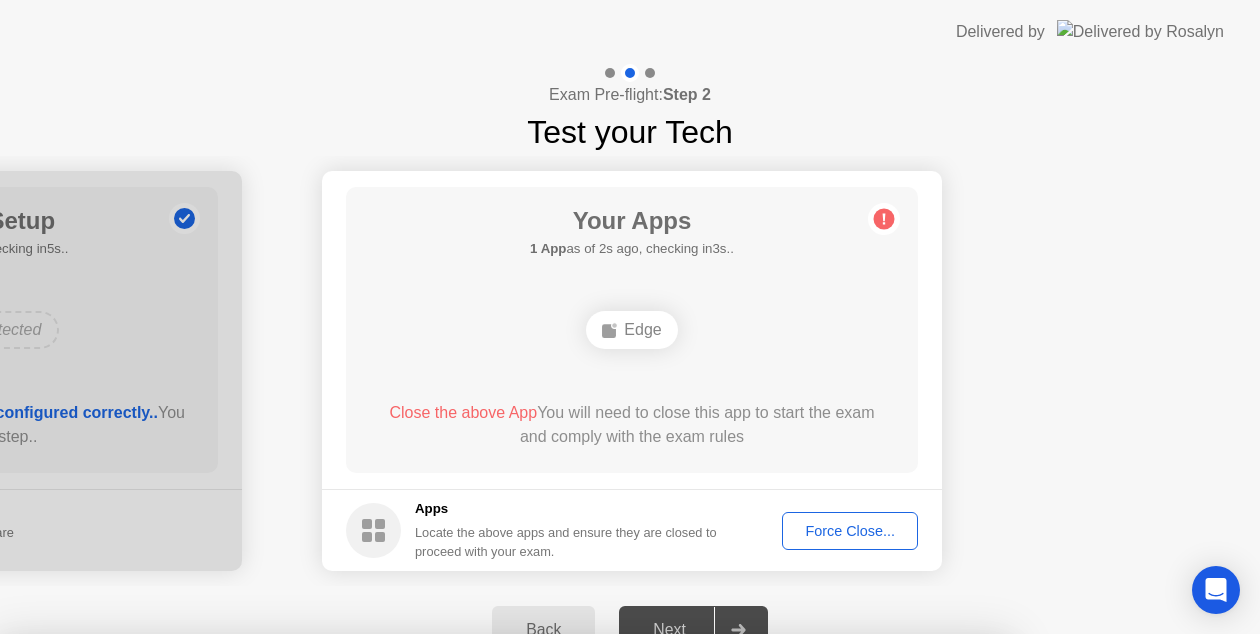 click on "Confirm" at bounding box center (571, 910) 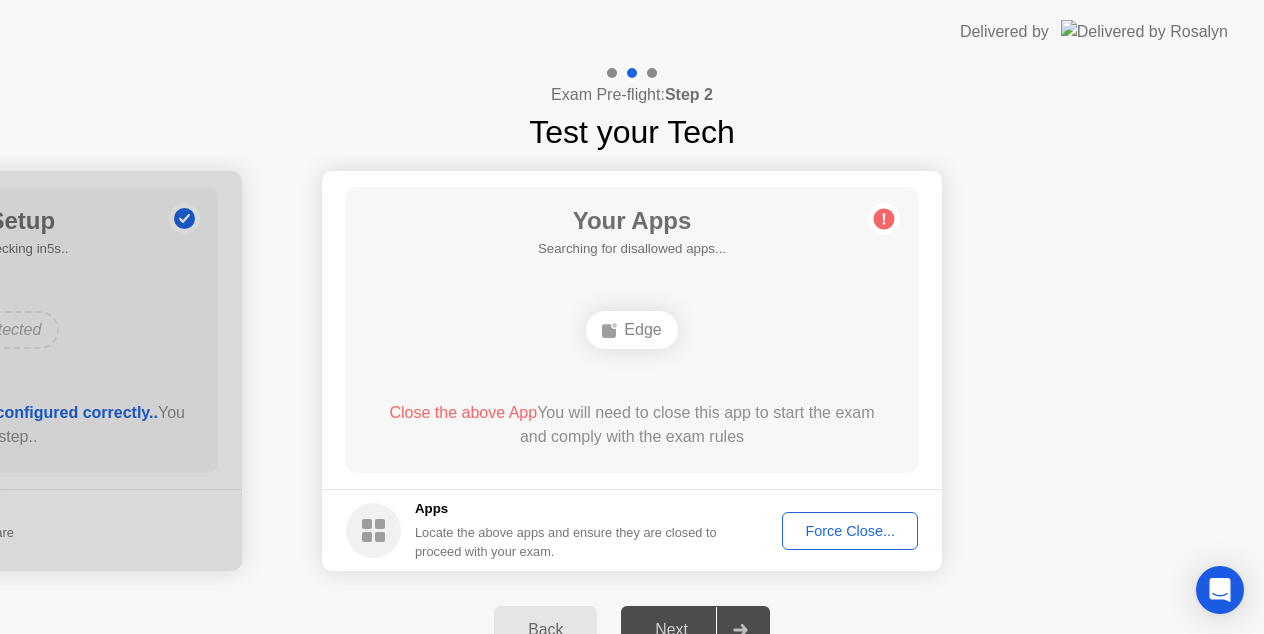 click on "Exam Pre-flight:  Step 2 Test your Tech" 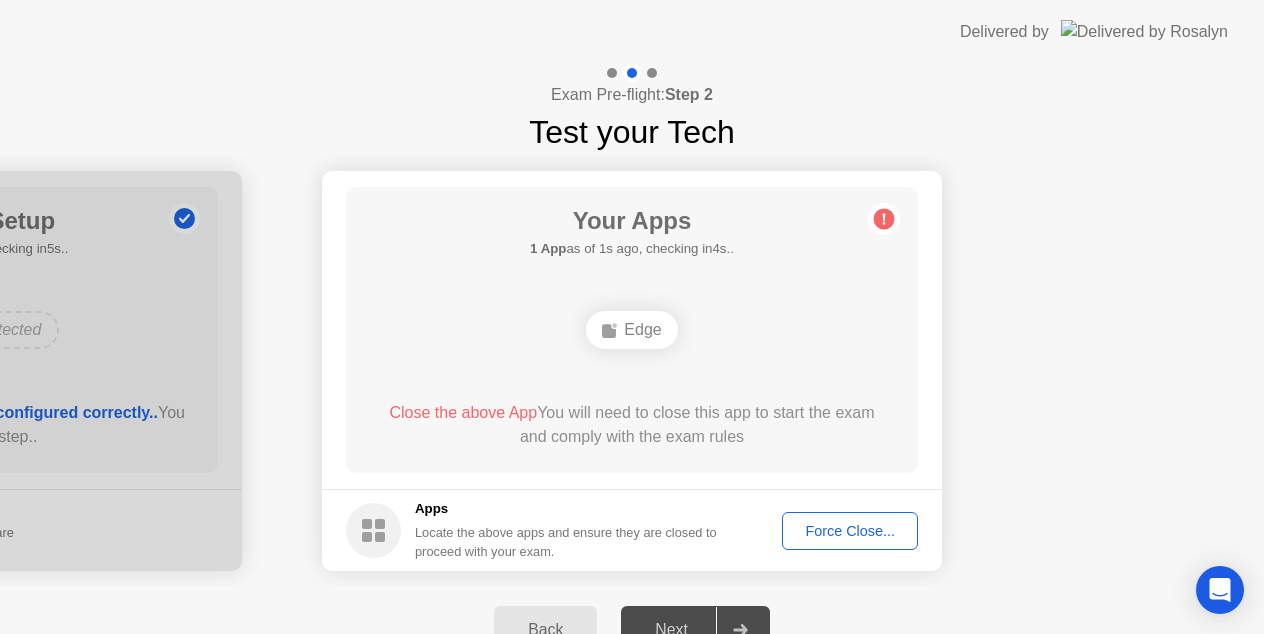 click on "Delivered by" 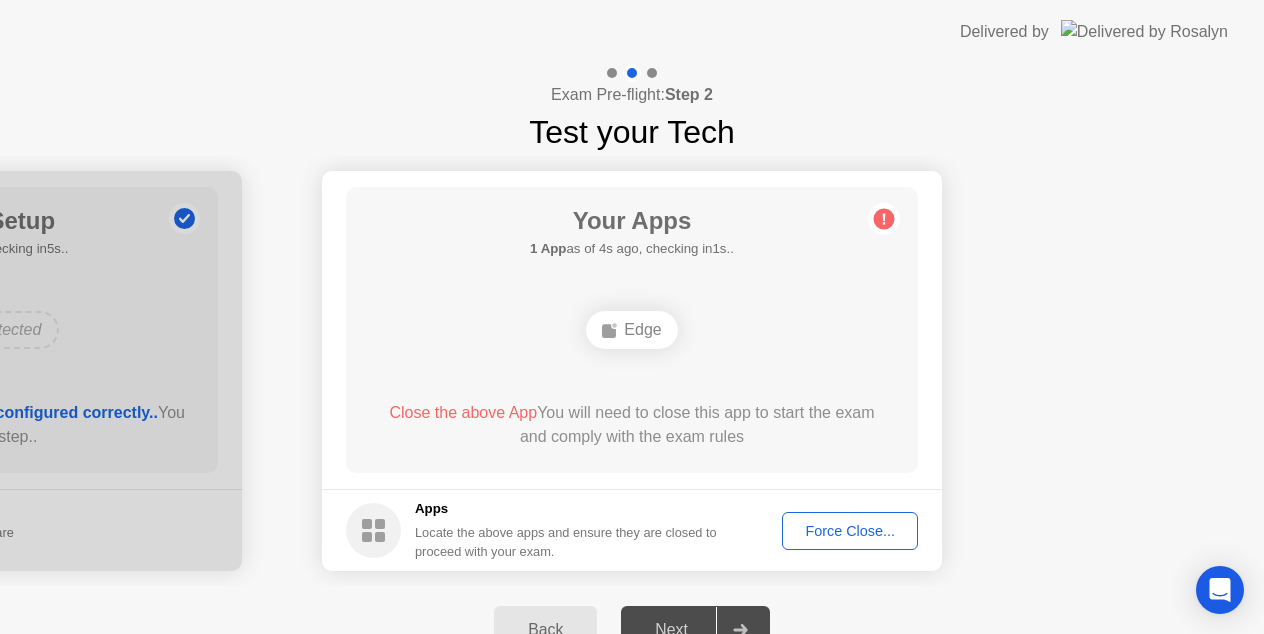 click on "Force Close..." 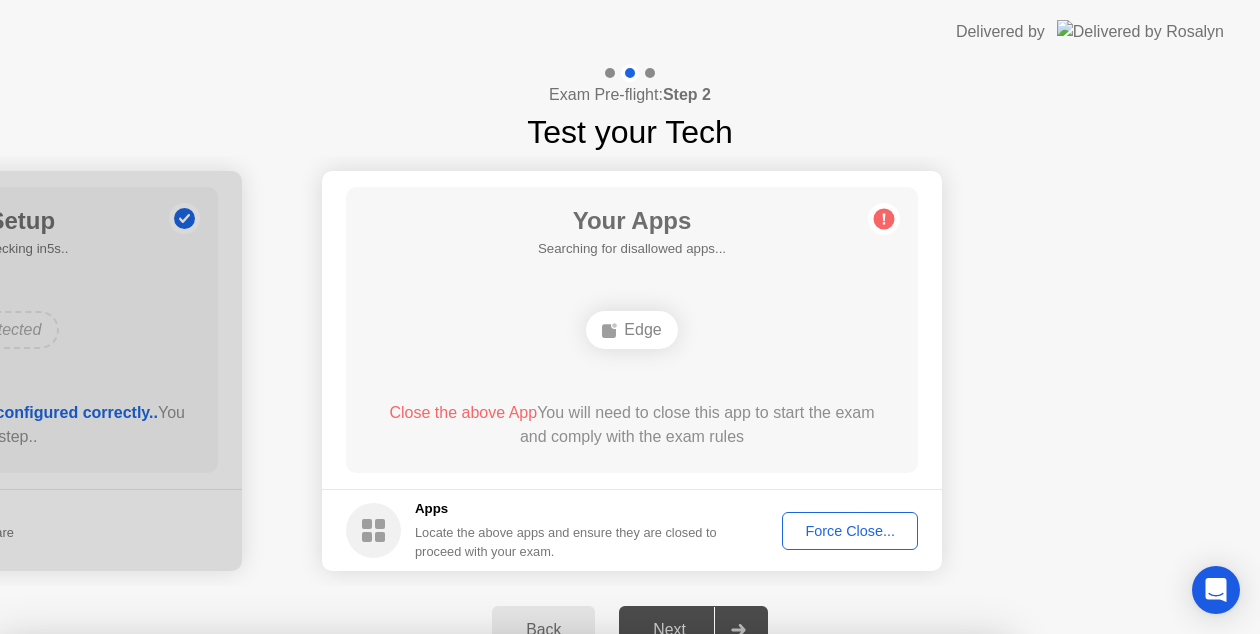 click on "Edge" at bounding box center (503, 843) 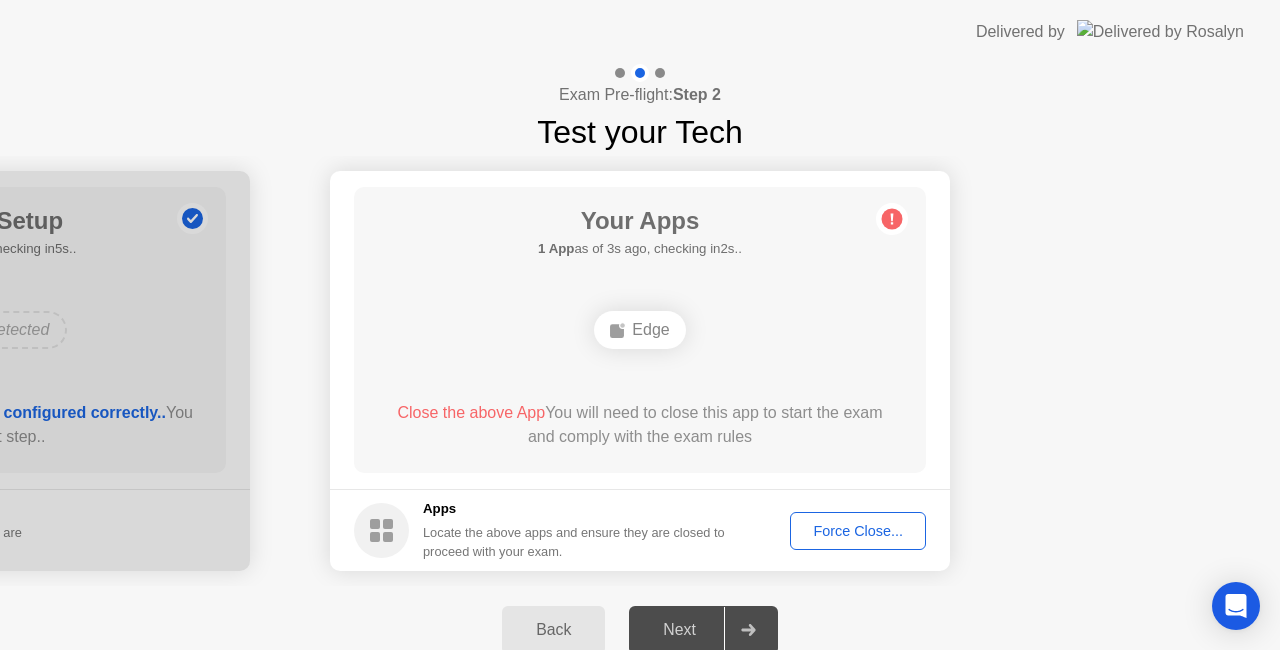 click on "Force Close..." 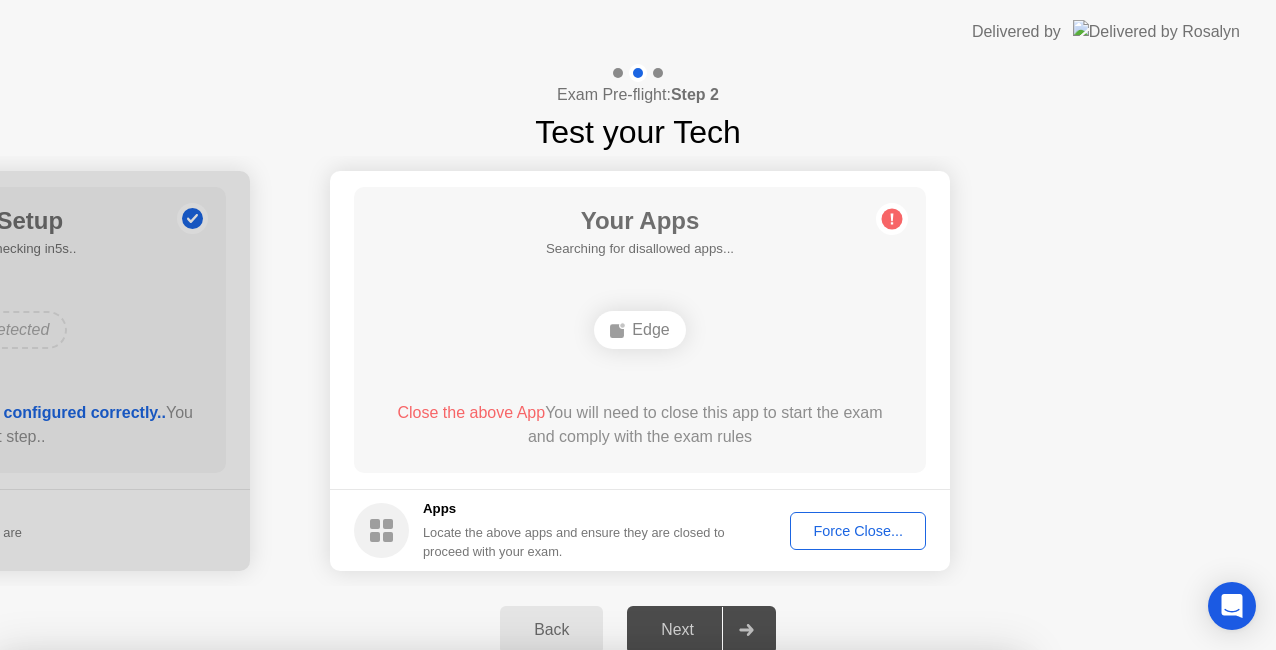 click on "Confirm" at bounding box center (577, 926) 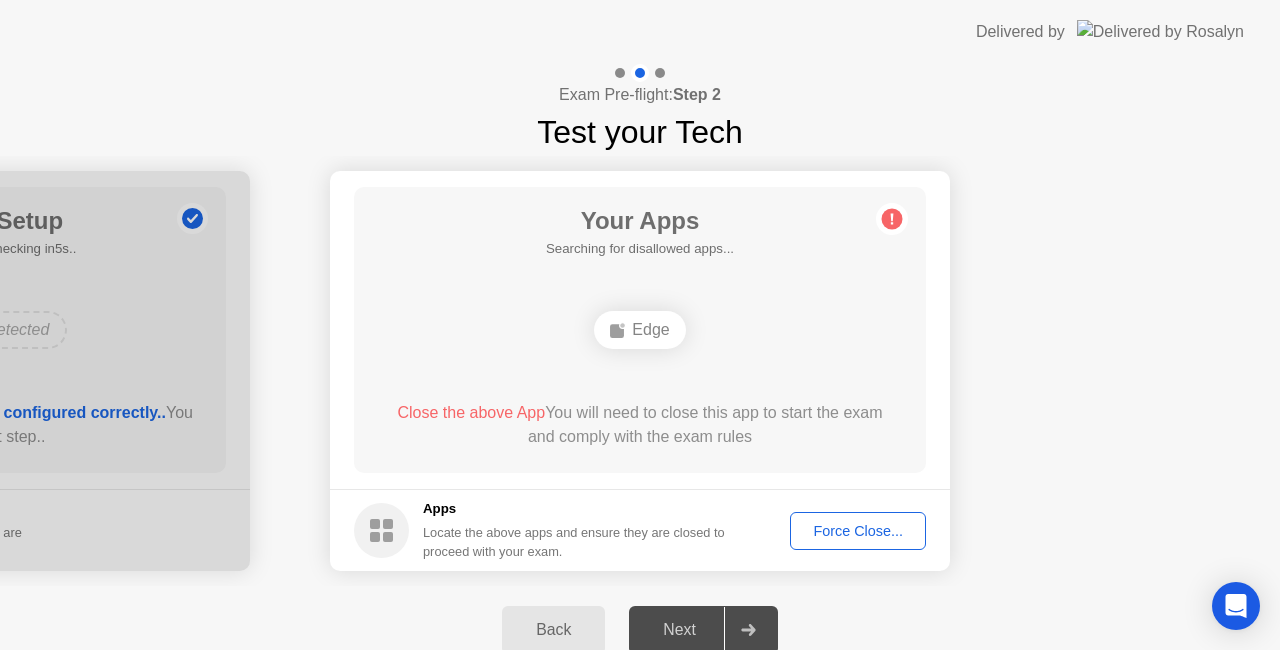 click 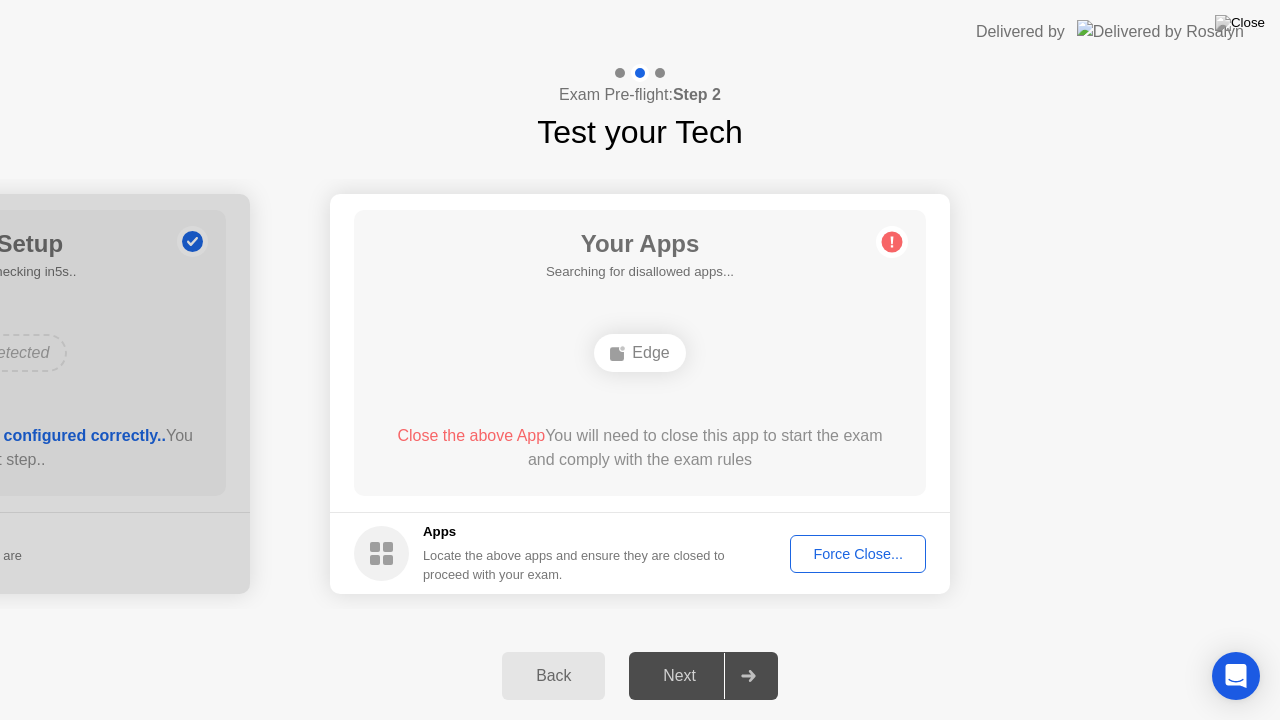 click on "Force Close..." 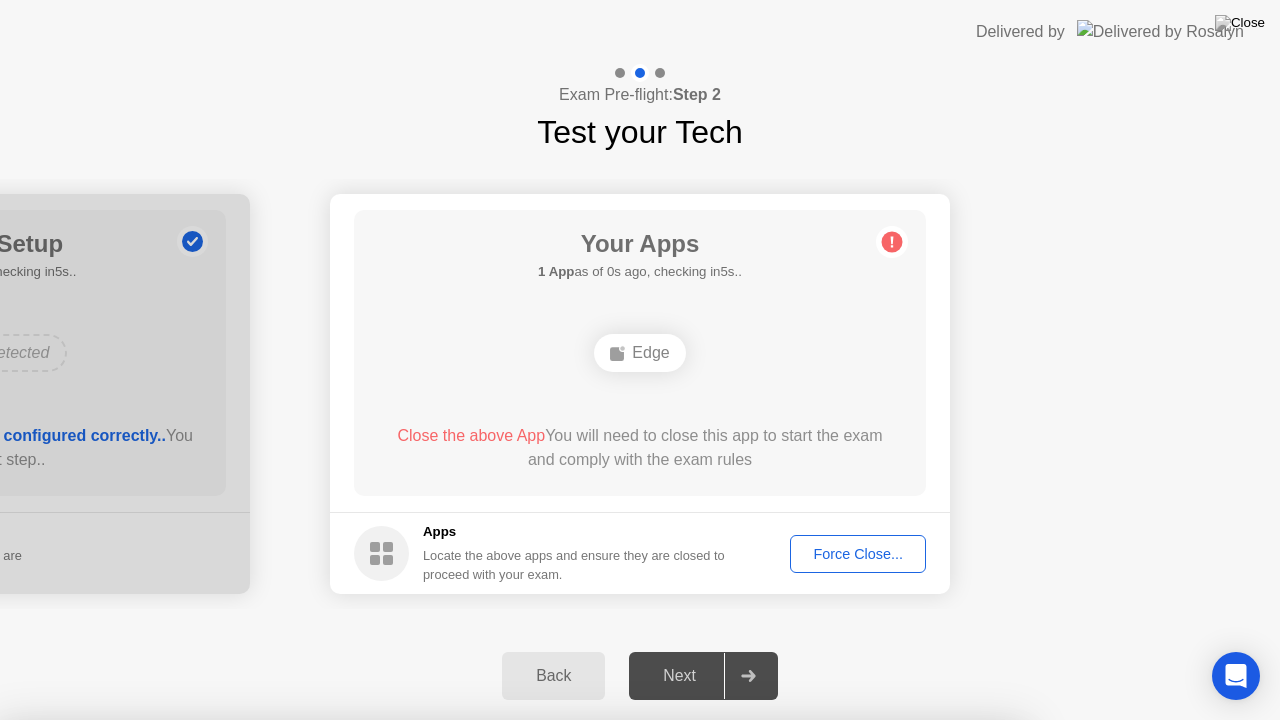 click on "Confirm" at bounding box center (579, 996) 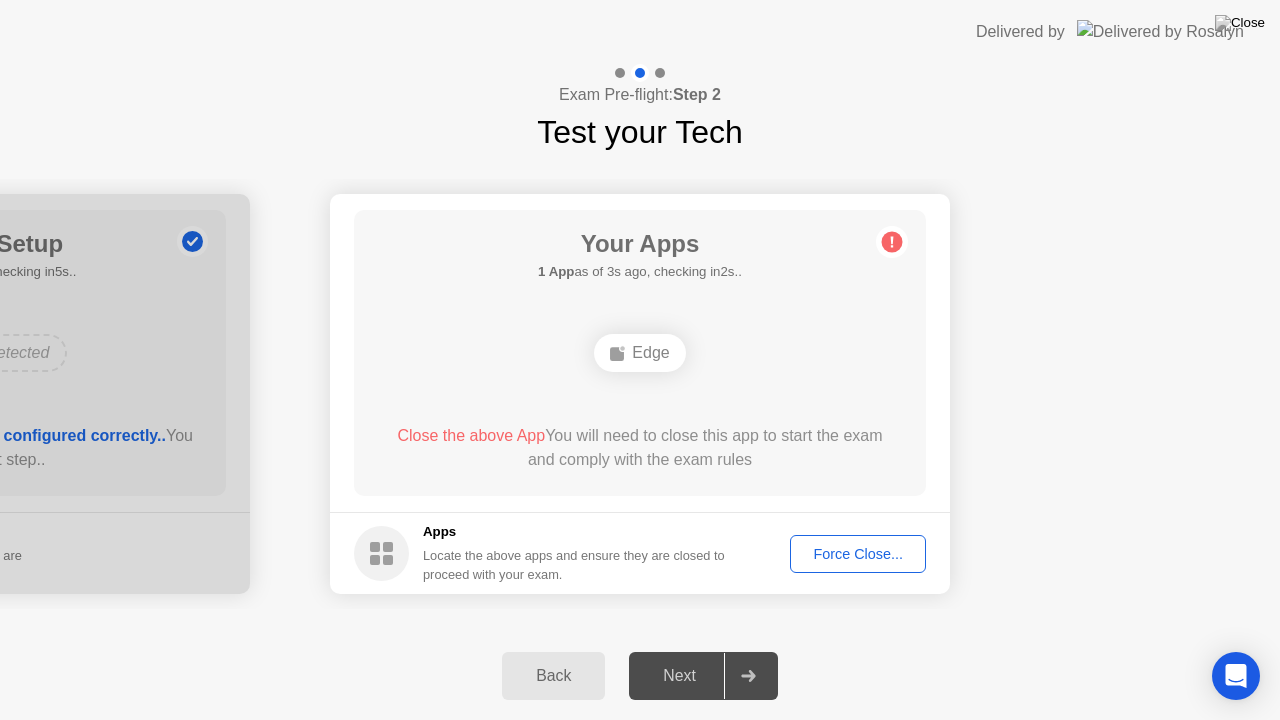 click on "**********" 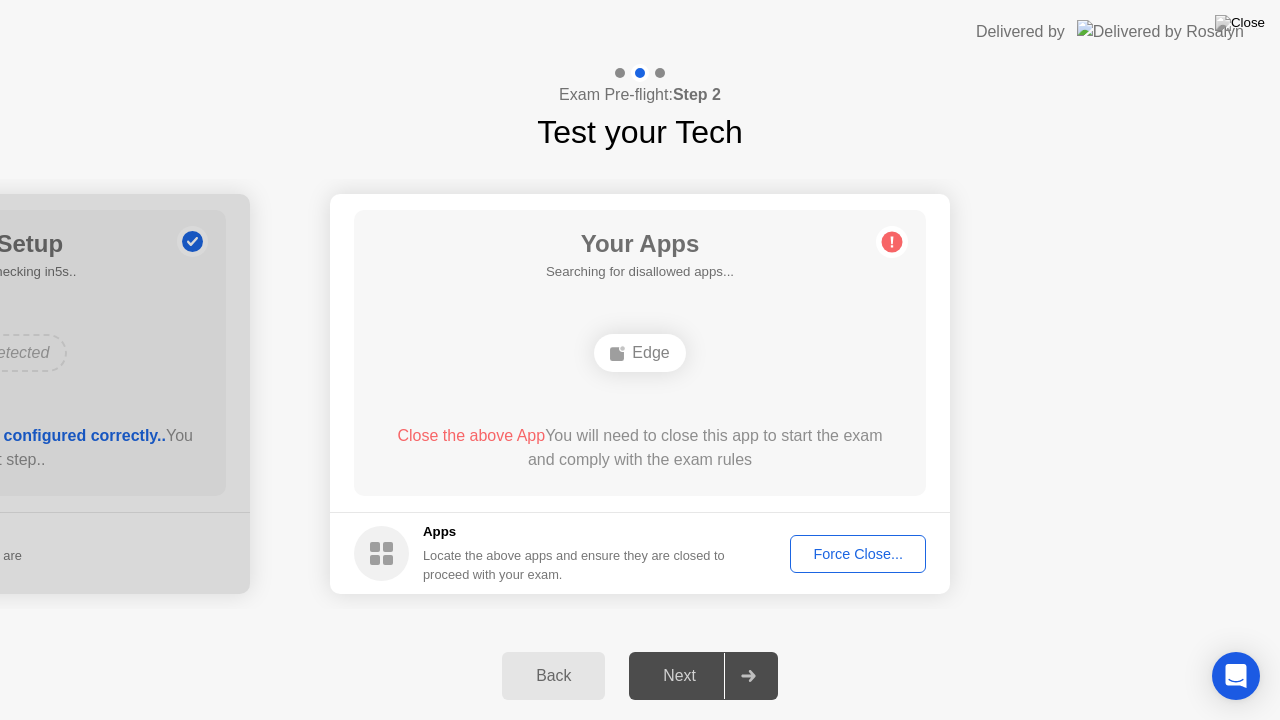 click on "Next" 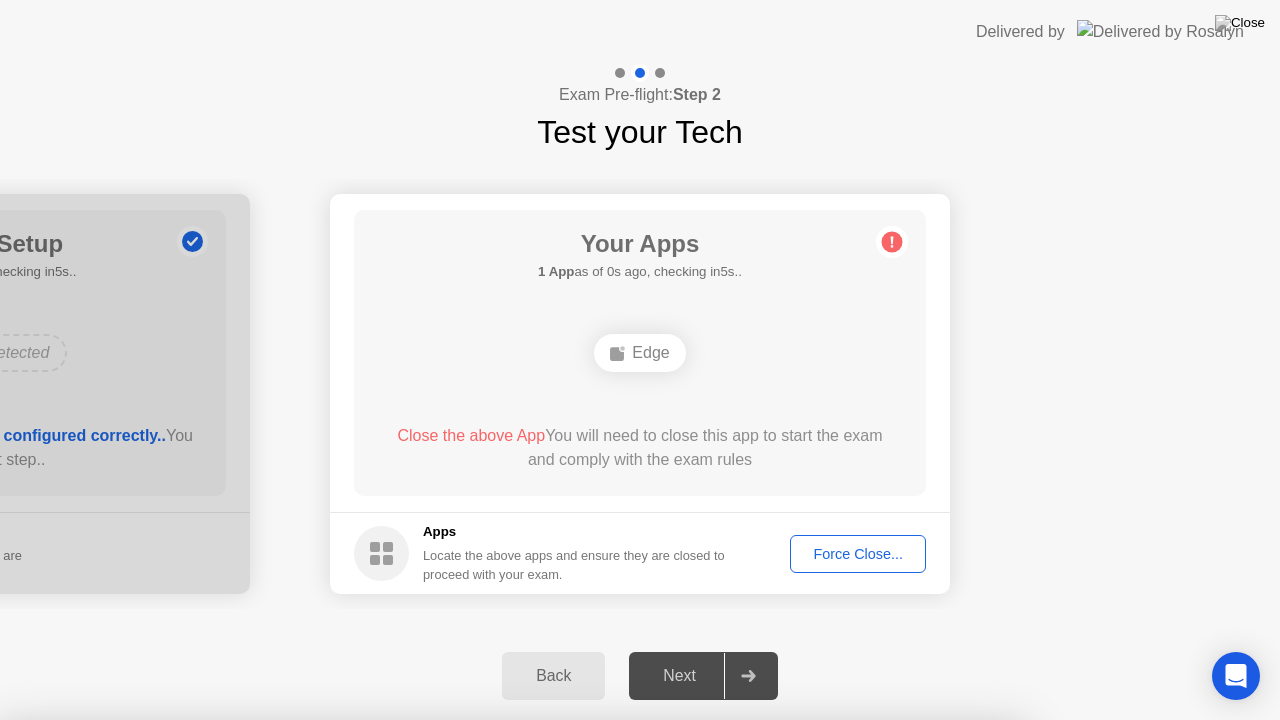 click on "Confirm" at bounding box center [579, 996] 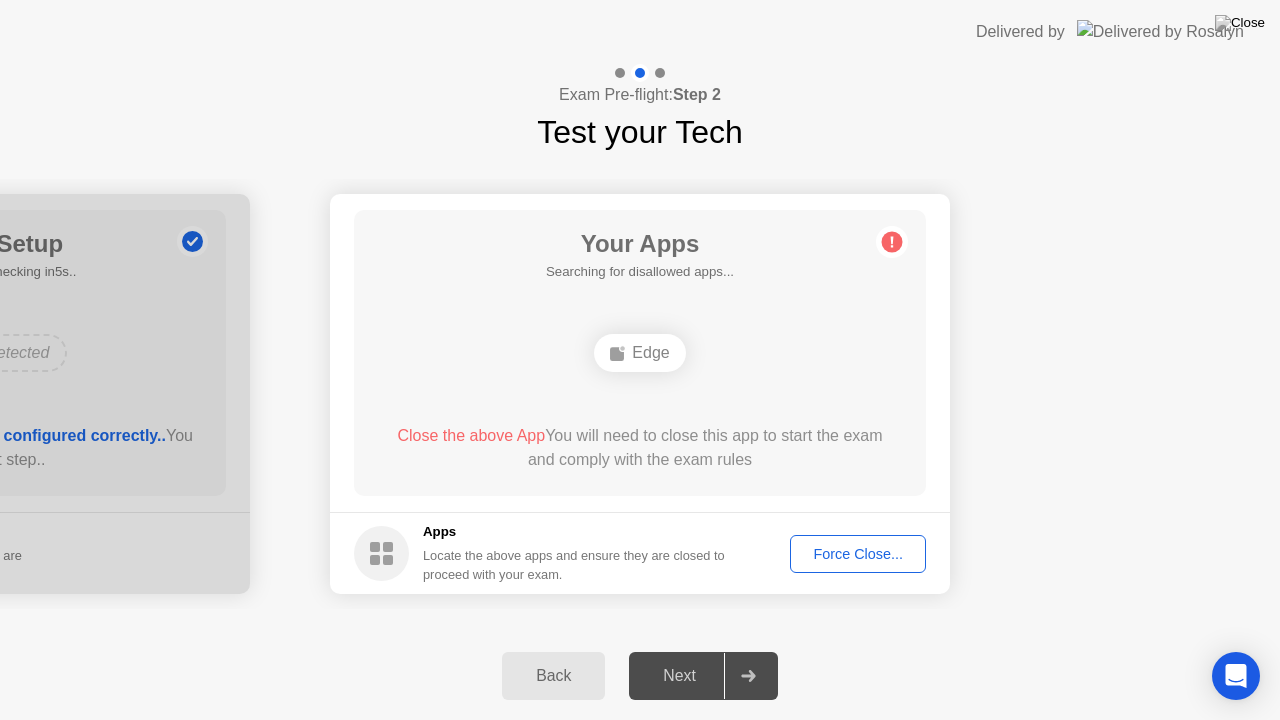 drag, startPoint x: 1173, startPoint y: 0, endPoint x: 1151, endPoint y: 22, distance: 31.112698 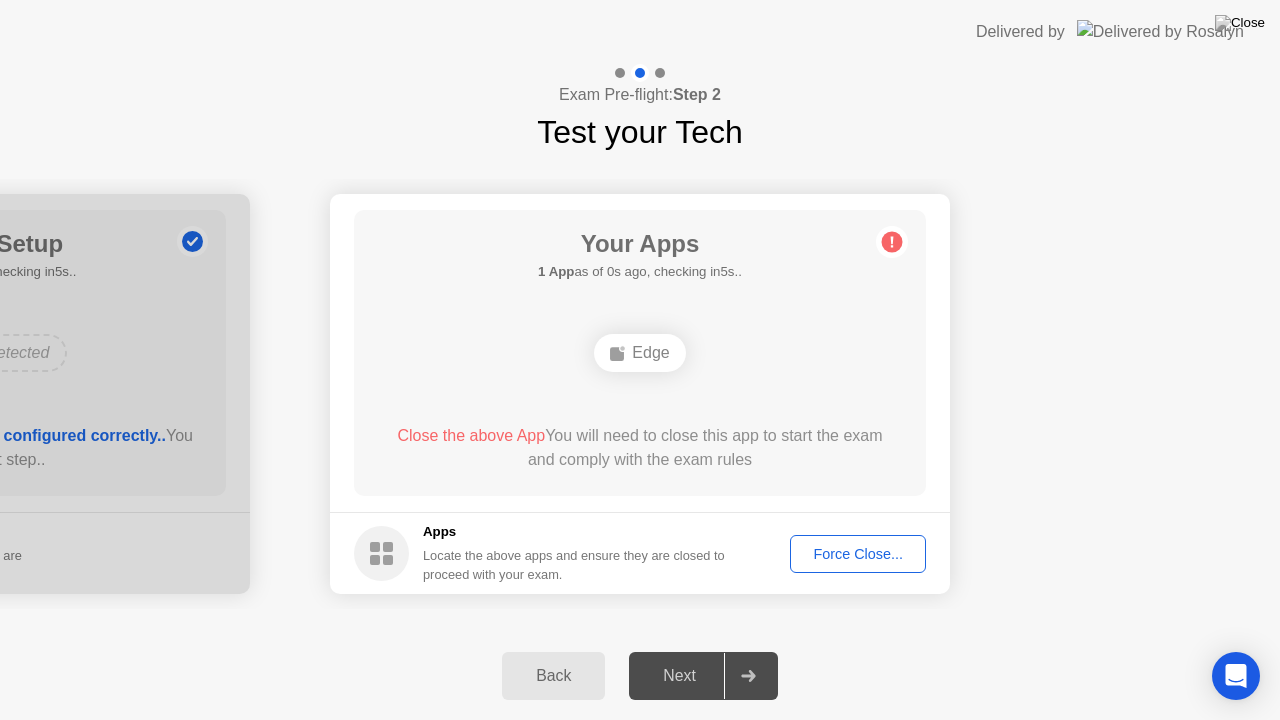 click on "Exam Pre-flight:  Step 2 Test your Tech" 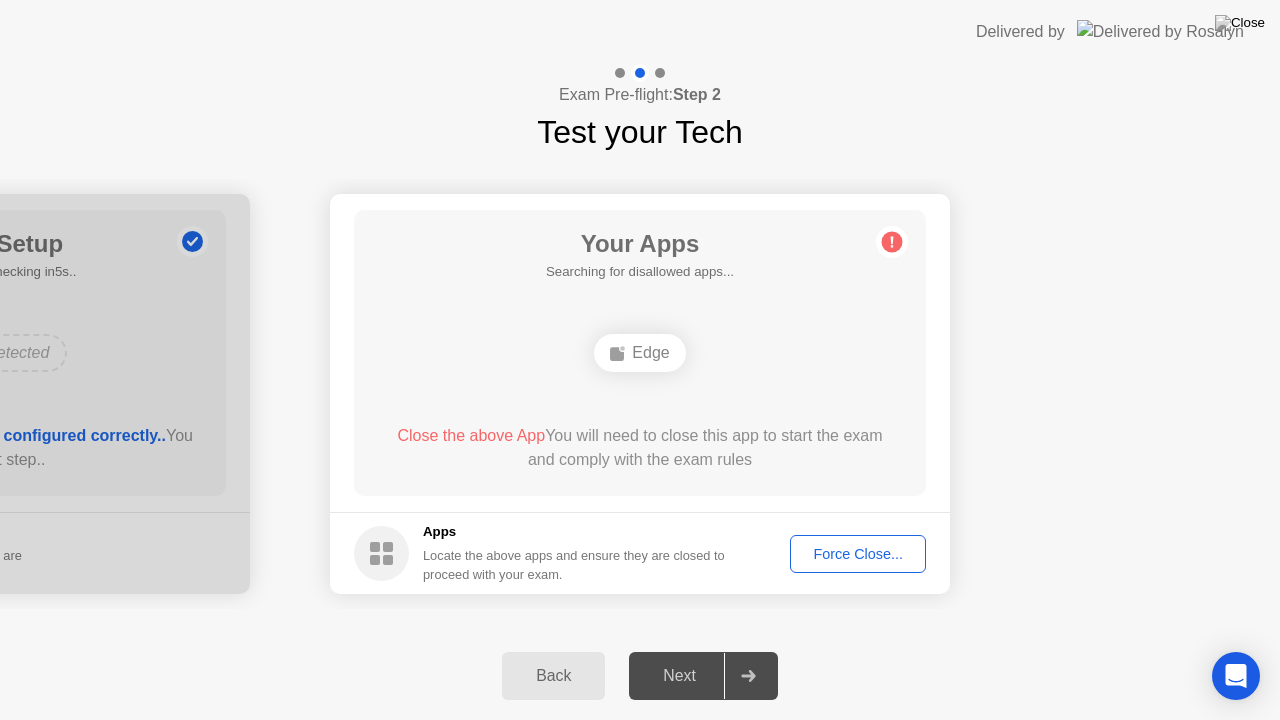 click 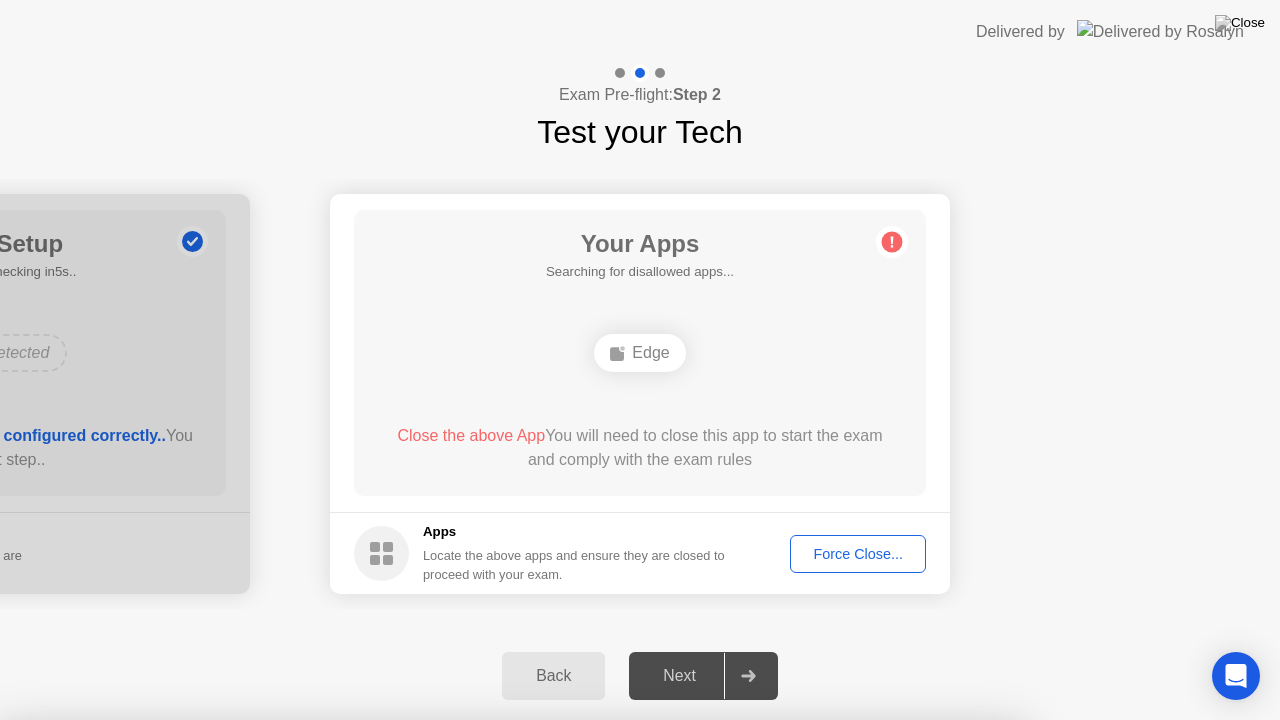 click on "Edge" at bounding box center [511, 929] 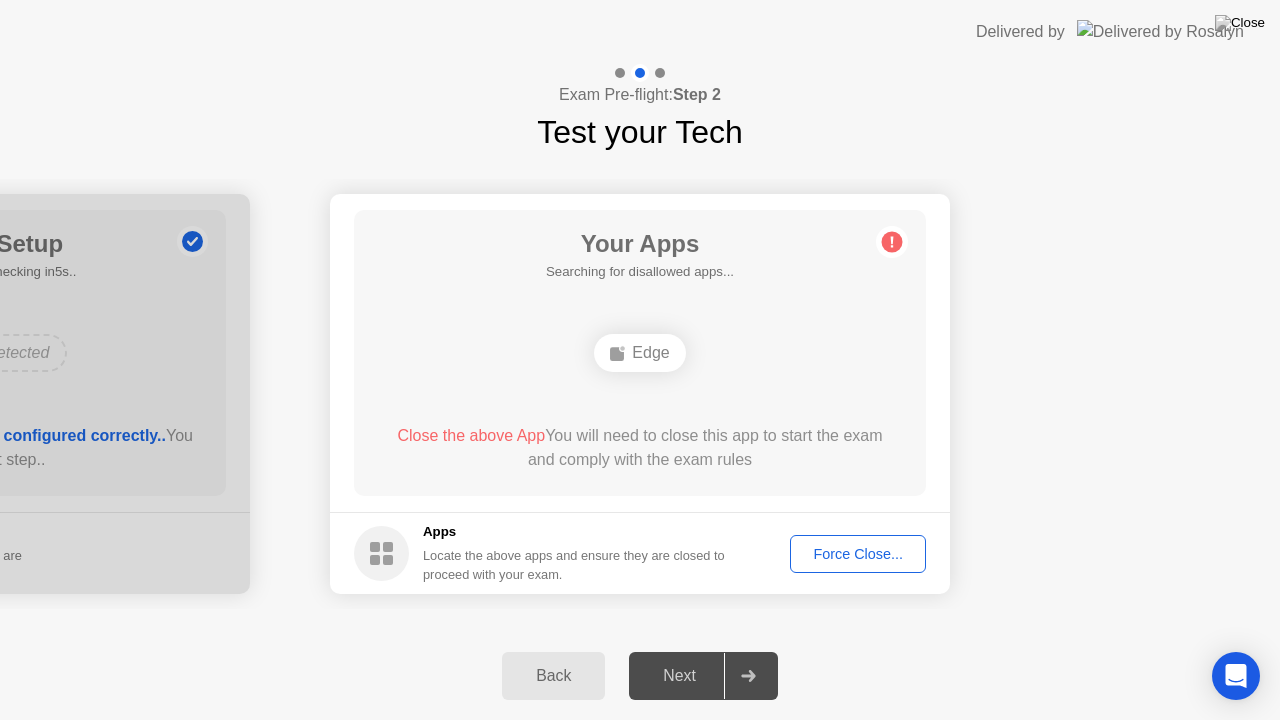 click on "**********" 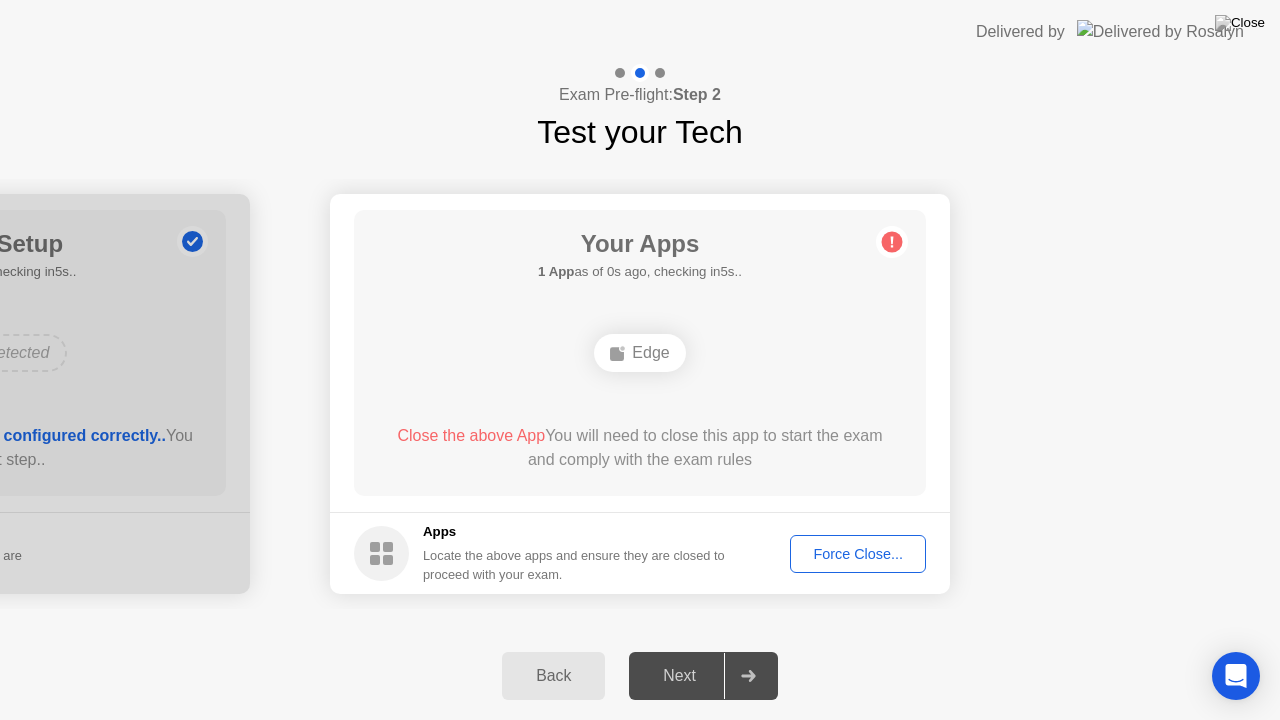 click 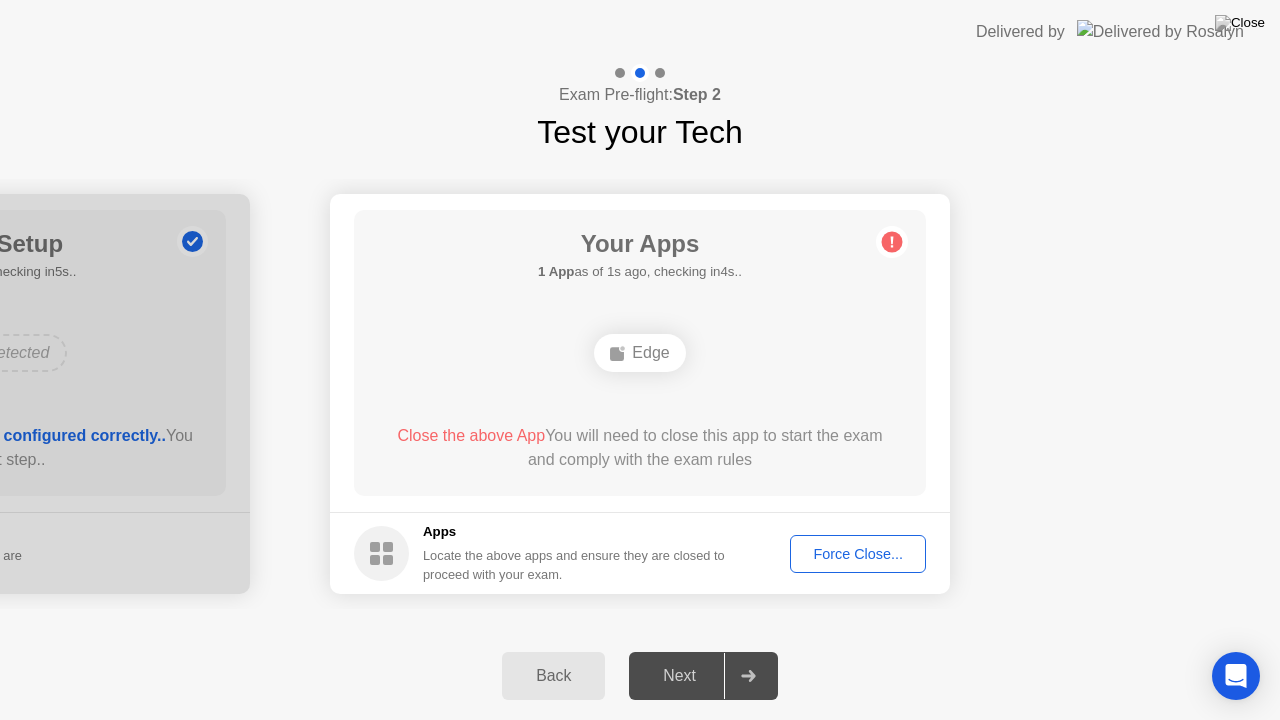 click 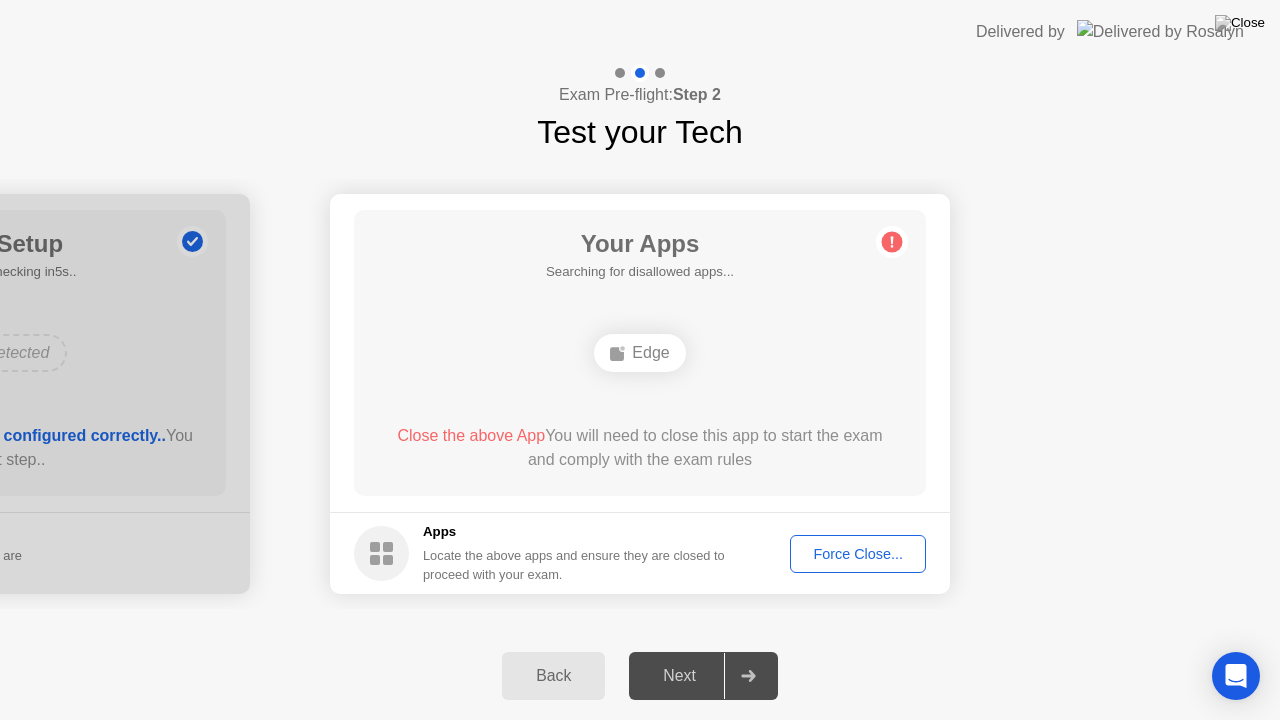 click on "Back" 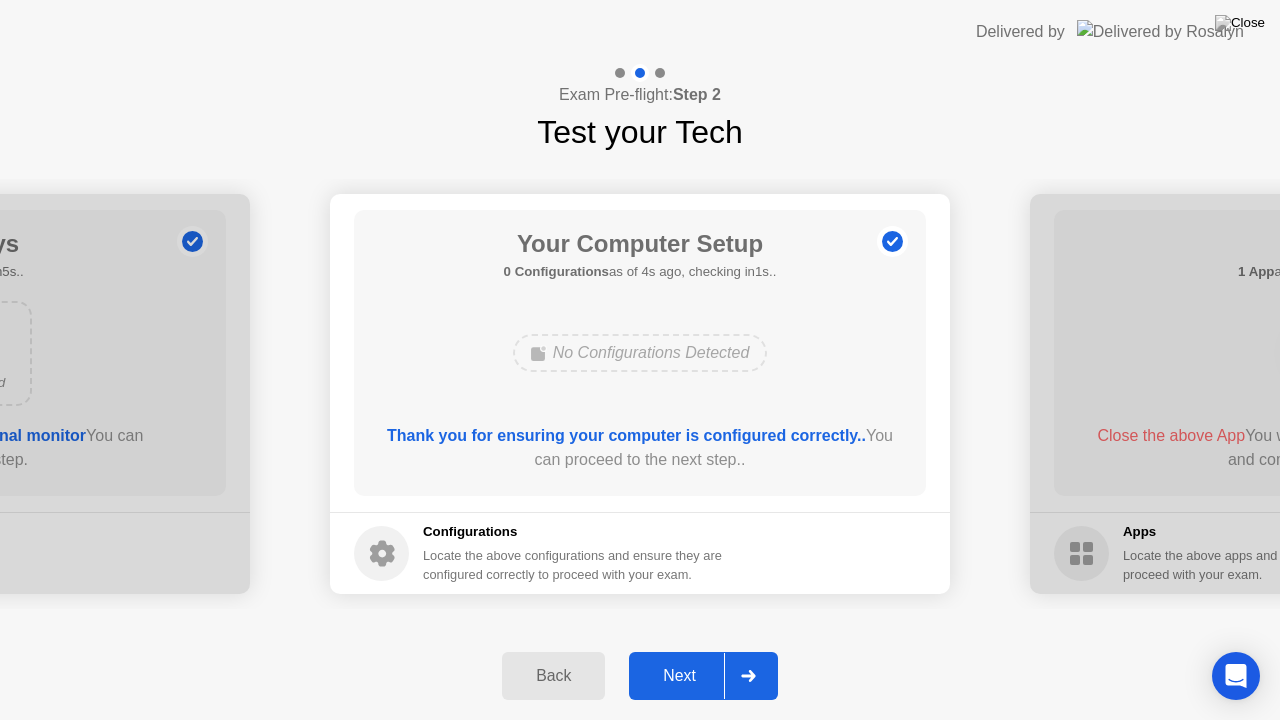 click 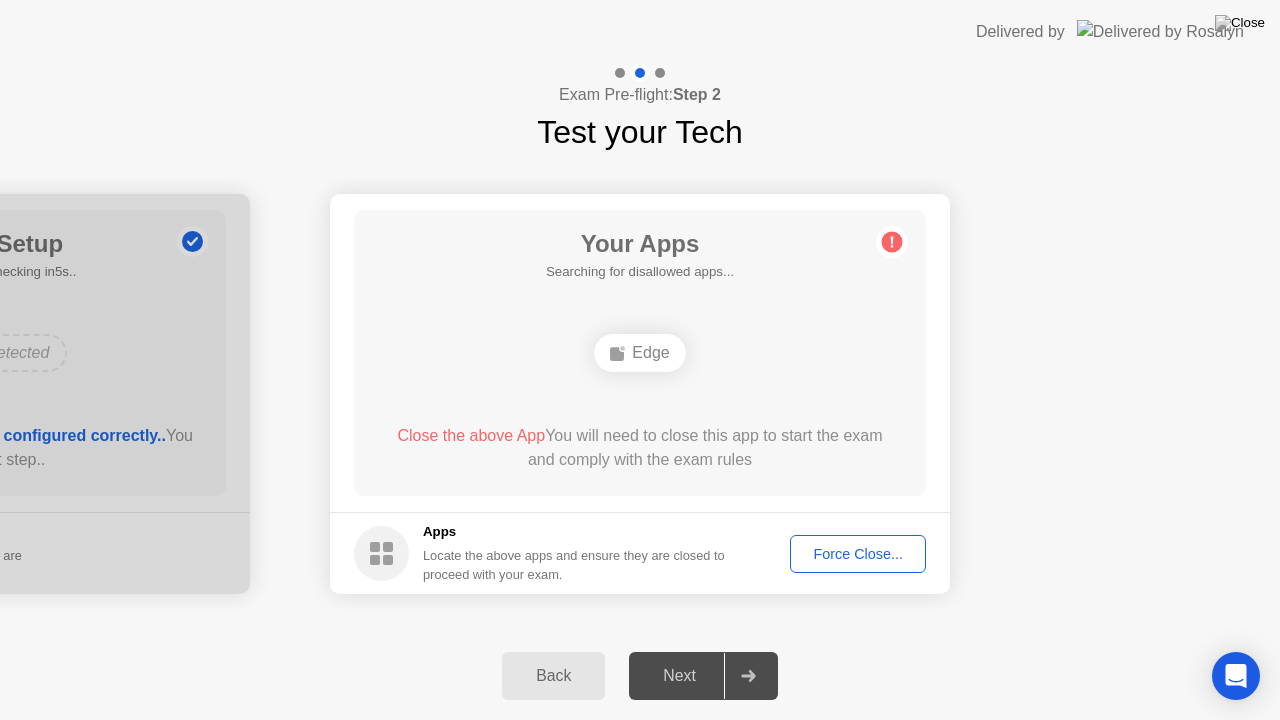 click on "Edge" 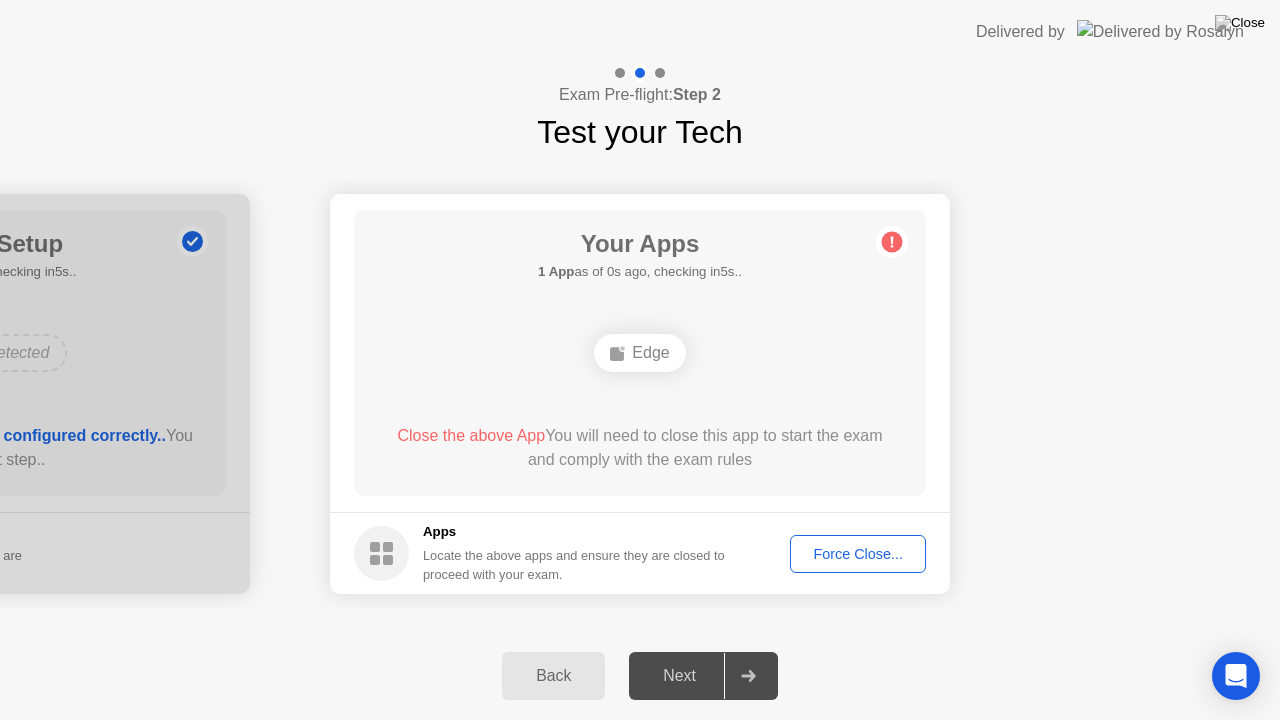 click on "**********" 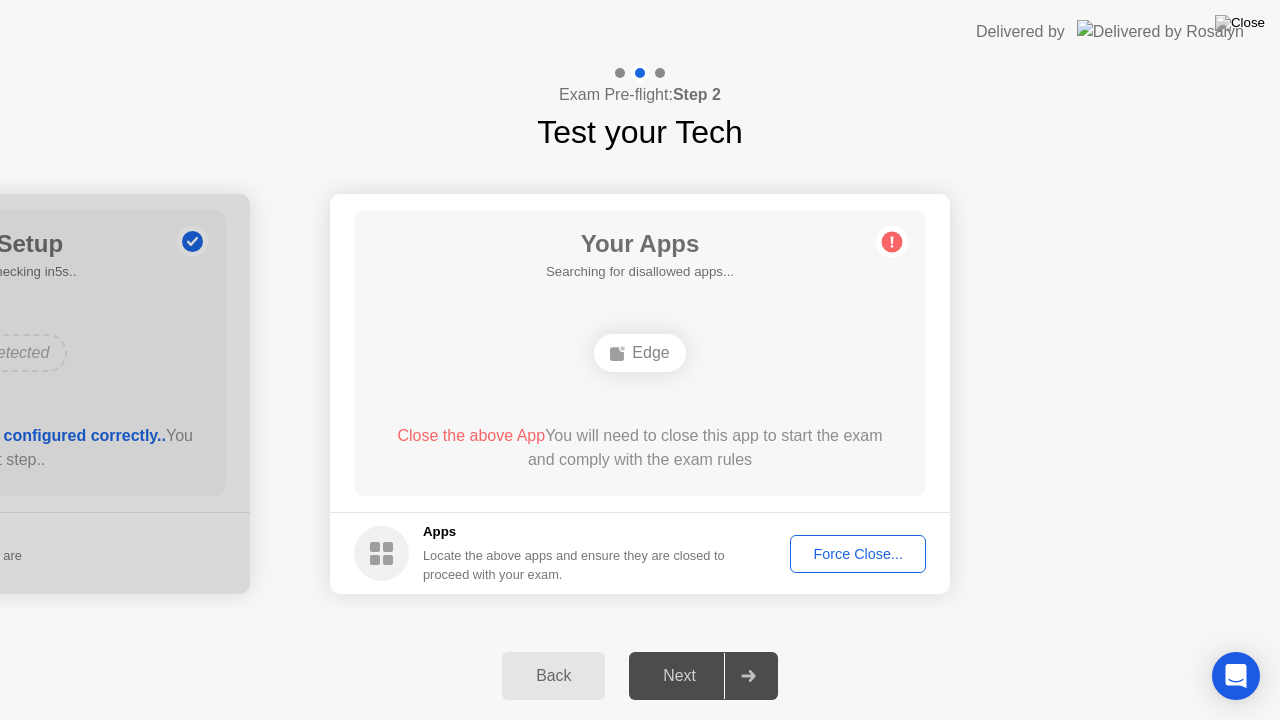 click on "Force Close..." 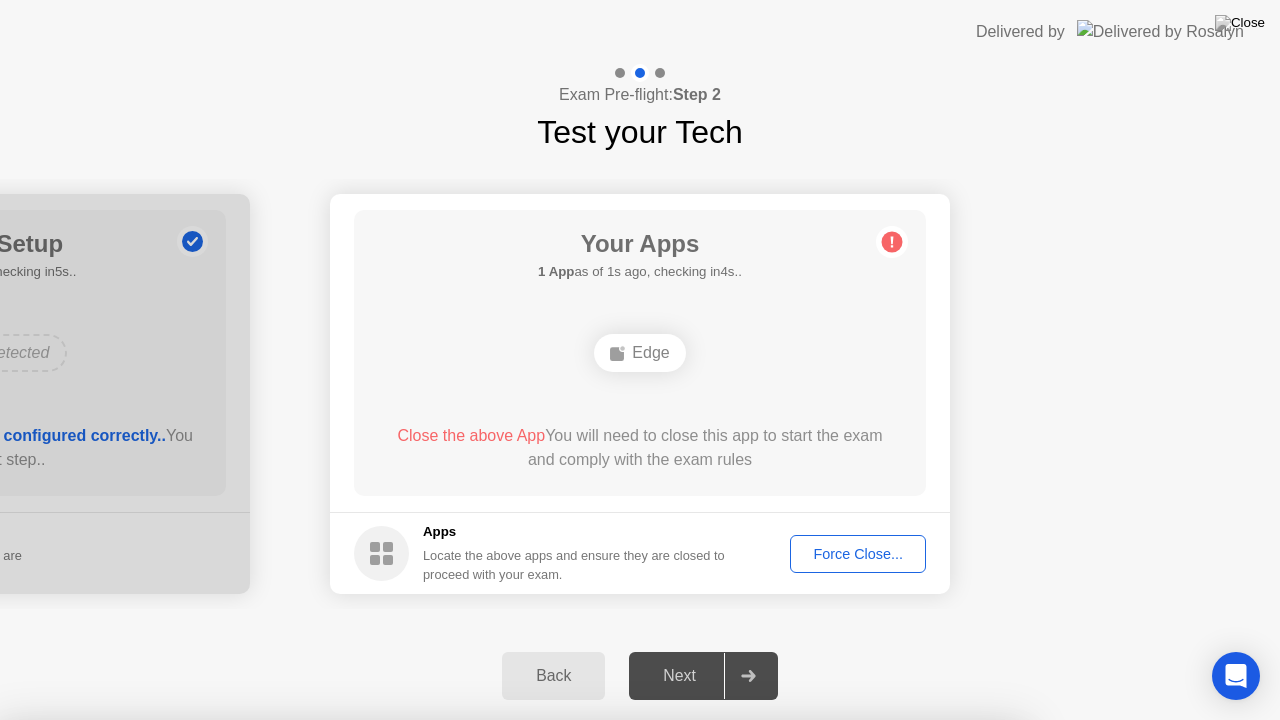 click on "Clicking "Confirm" below will force close  Edge  even if there are unsaved changes..  Learn more about closing apps" at bounding box center (512, 850) 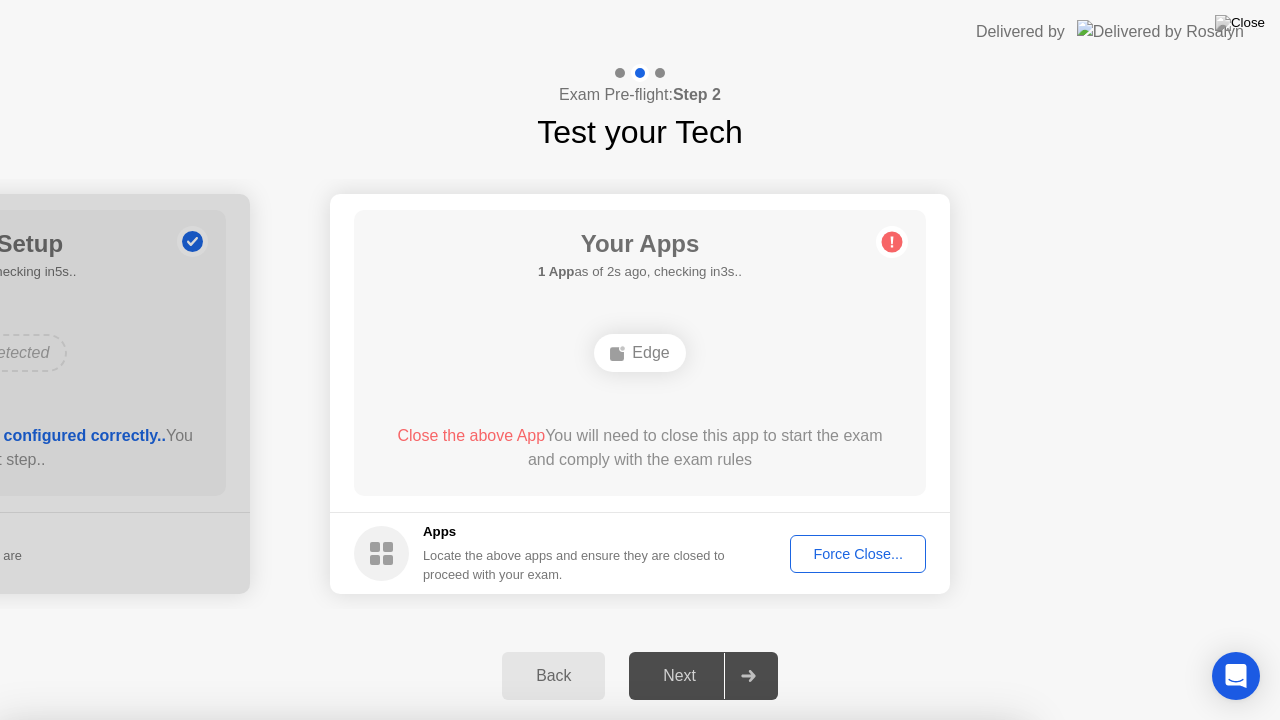 click on "Confirm" at bounding box center [579, 996] 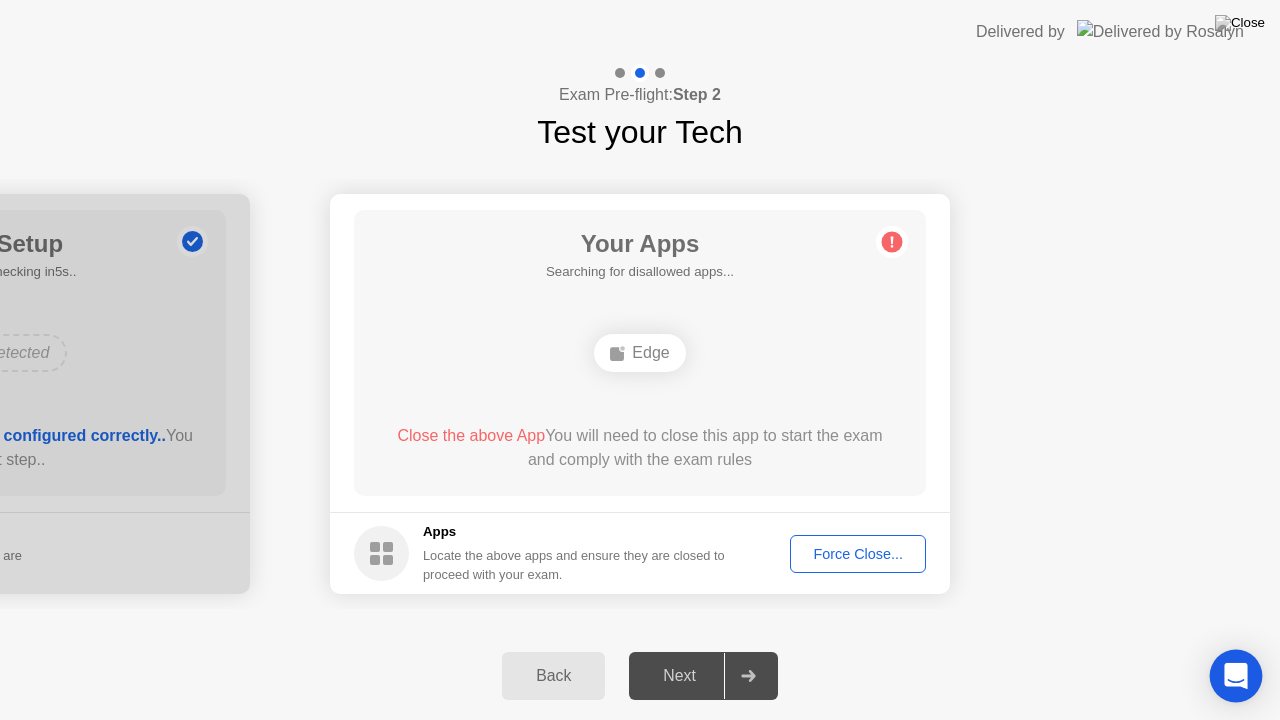 click 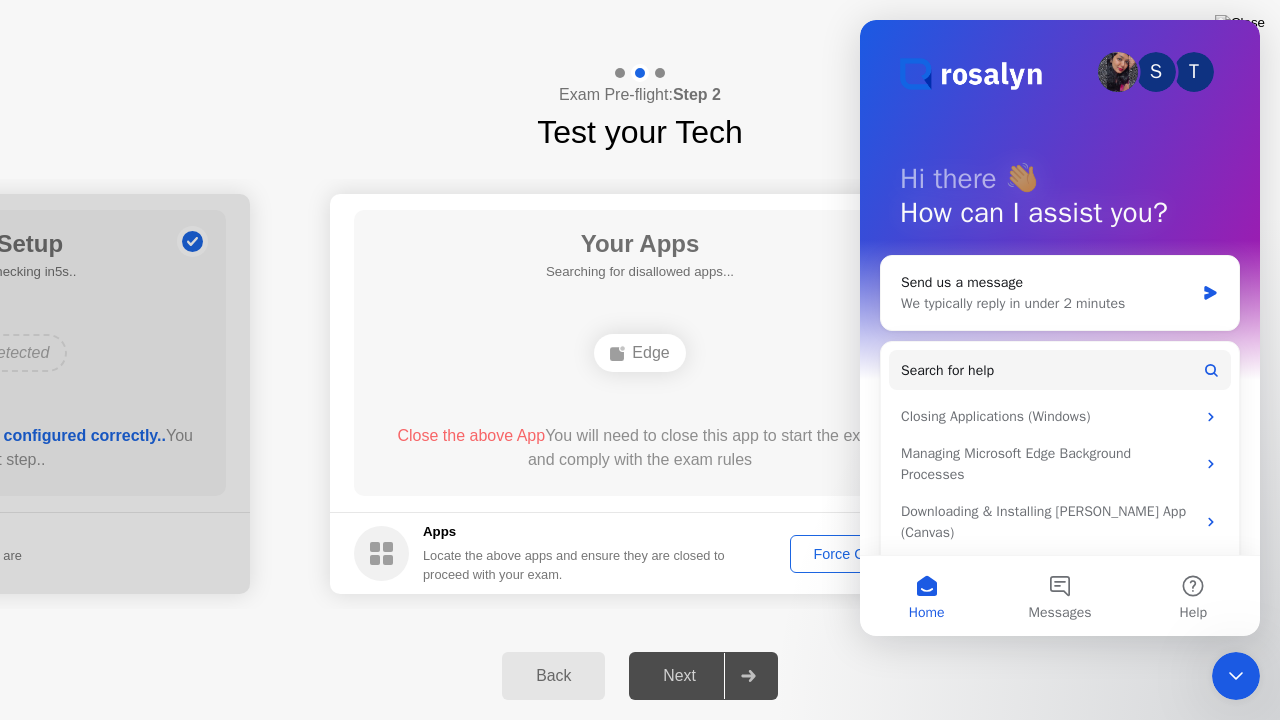 scroll, scrollTop: 0, scrollLeft: 0, axis: both 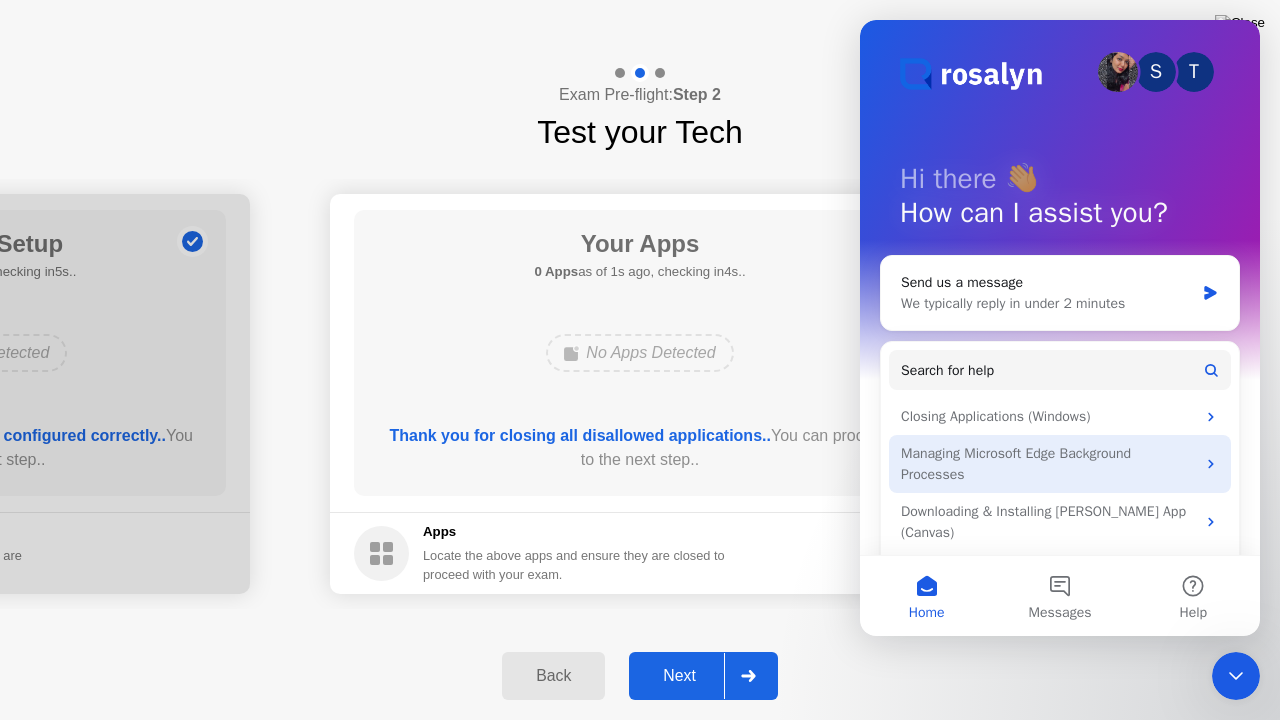 click 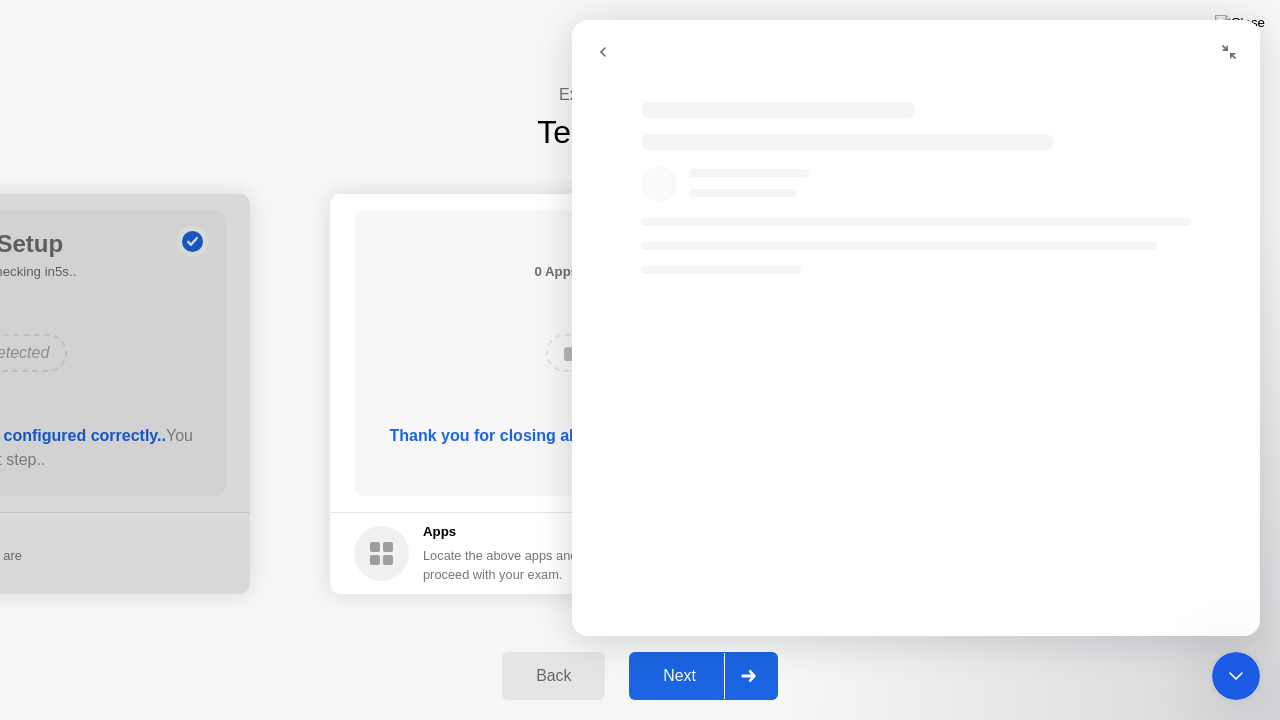 click 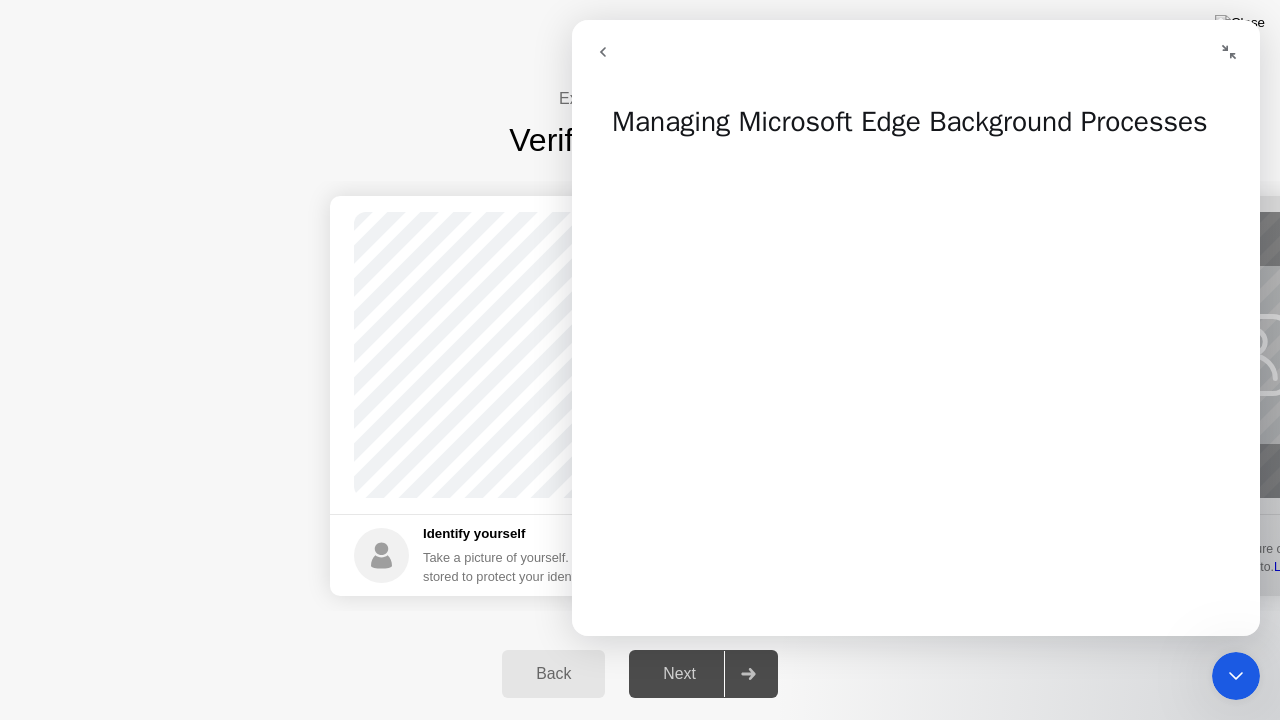 click 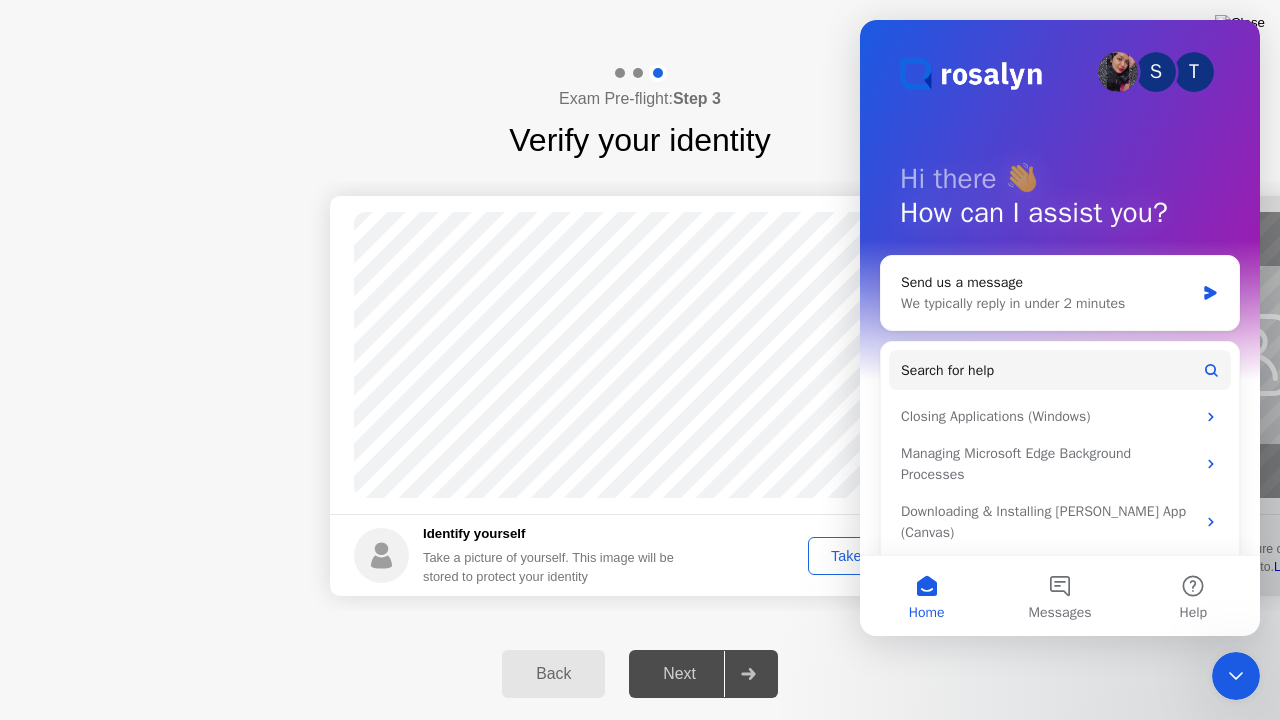 click 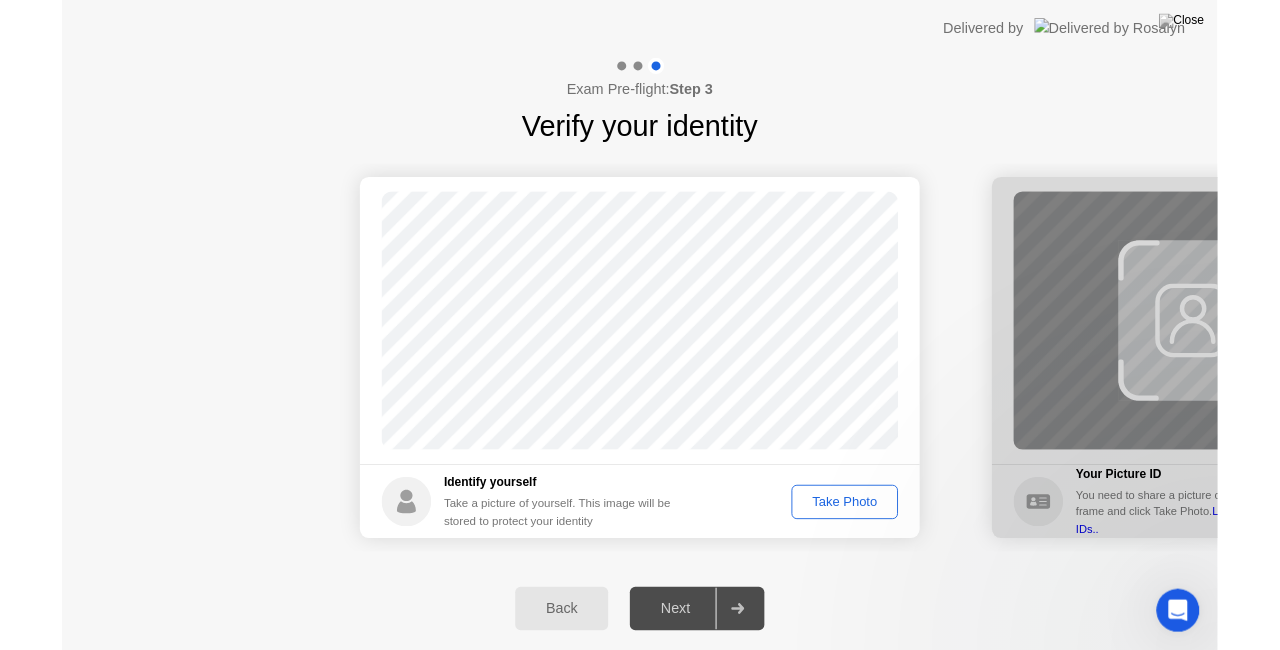 scroll, scrollTop: 0, scrollLeft: 0, axis: both 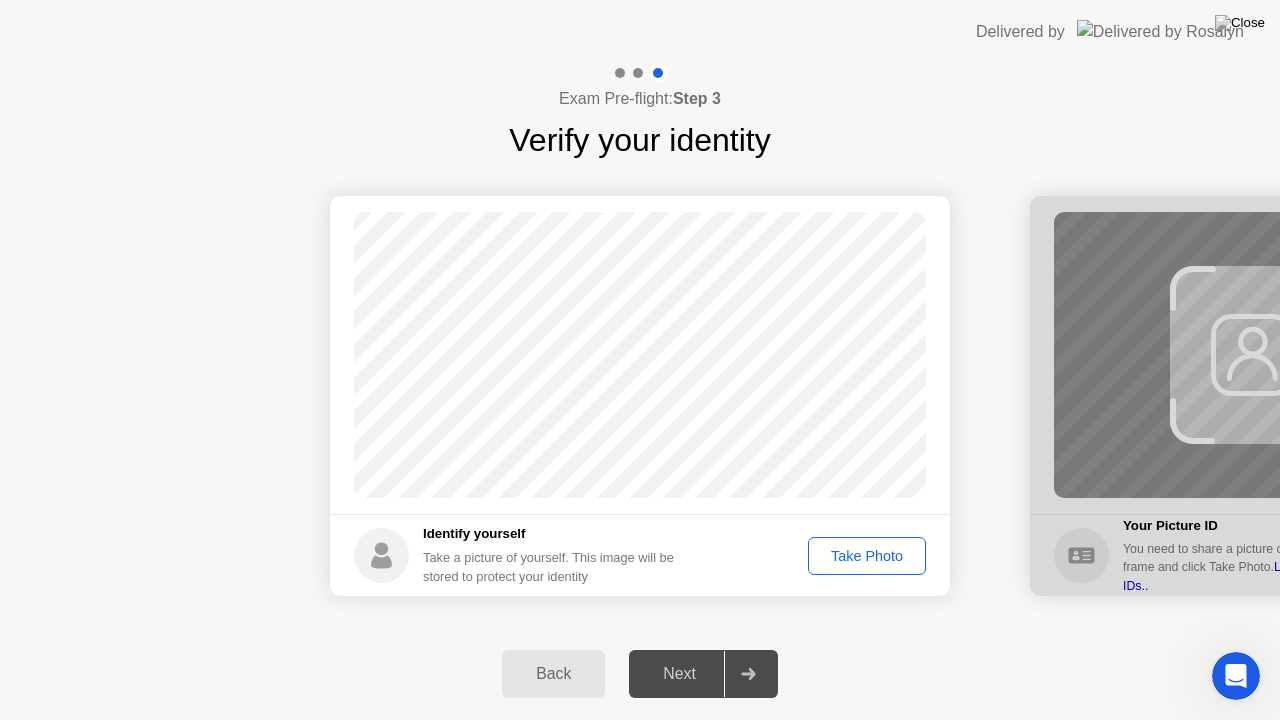 click on "Take Photo" 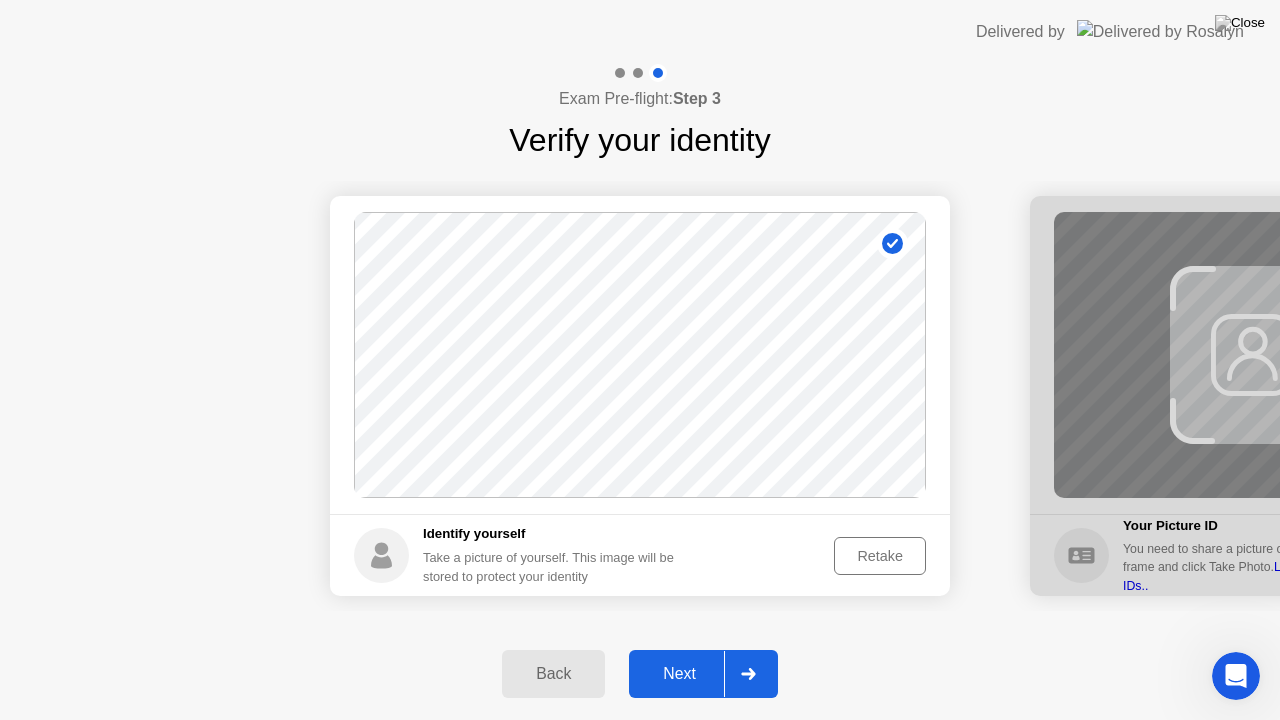 click 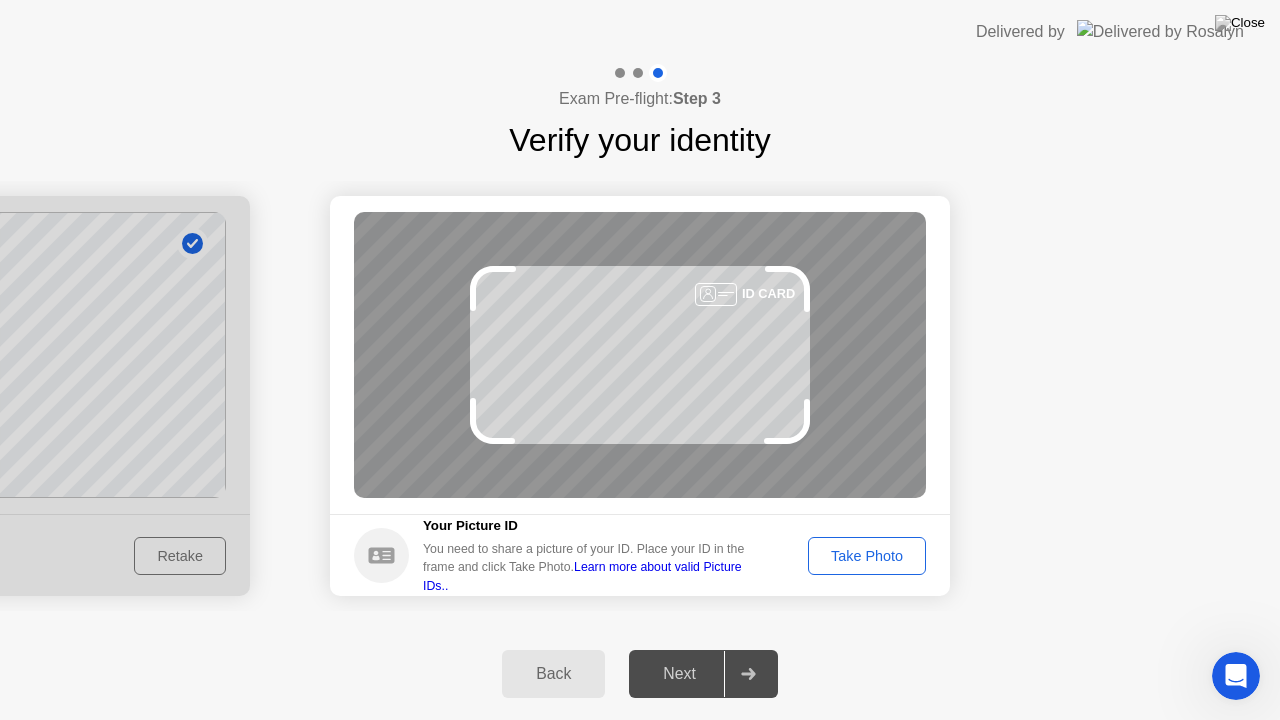 click on "Take Photo" 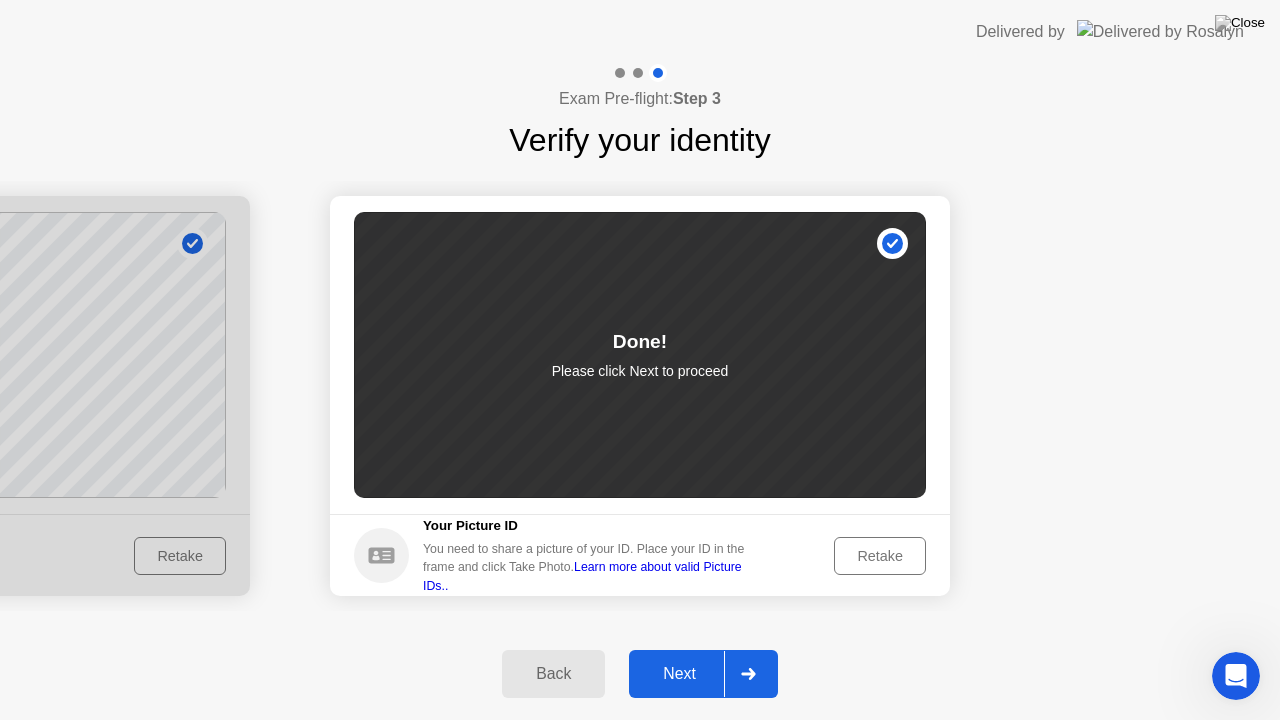 click 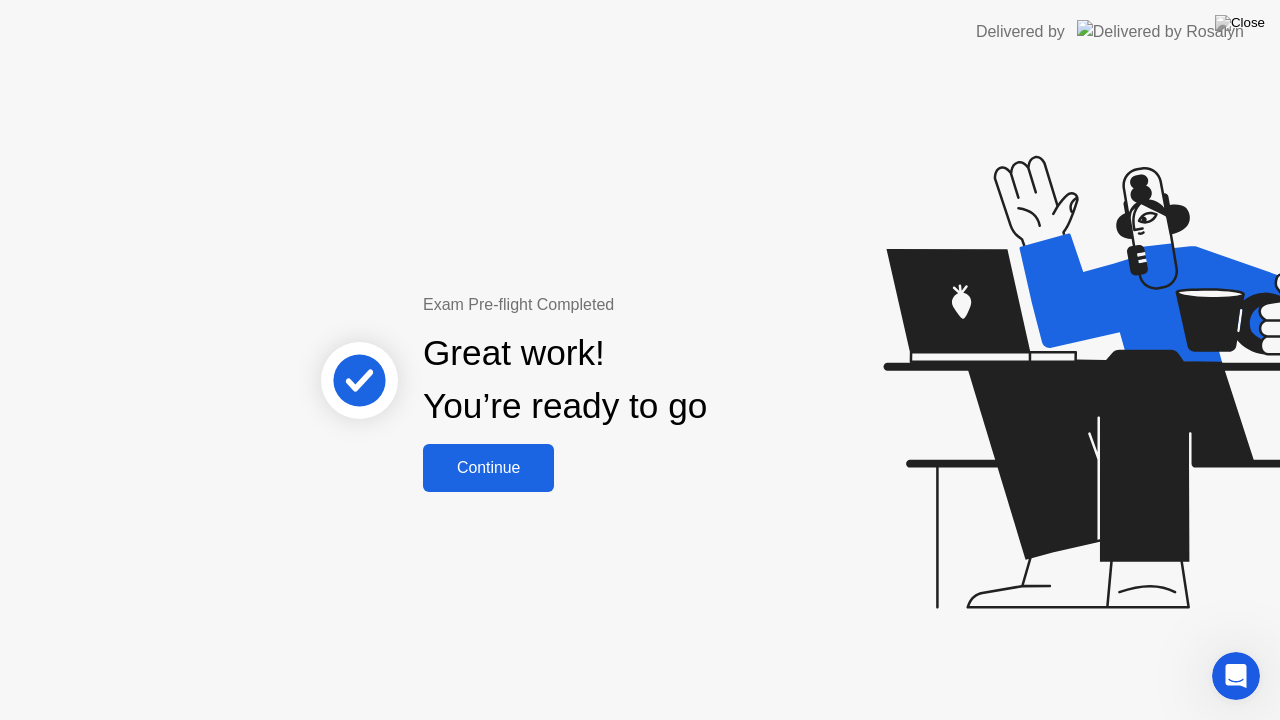 click on "Continue" 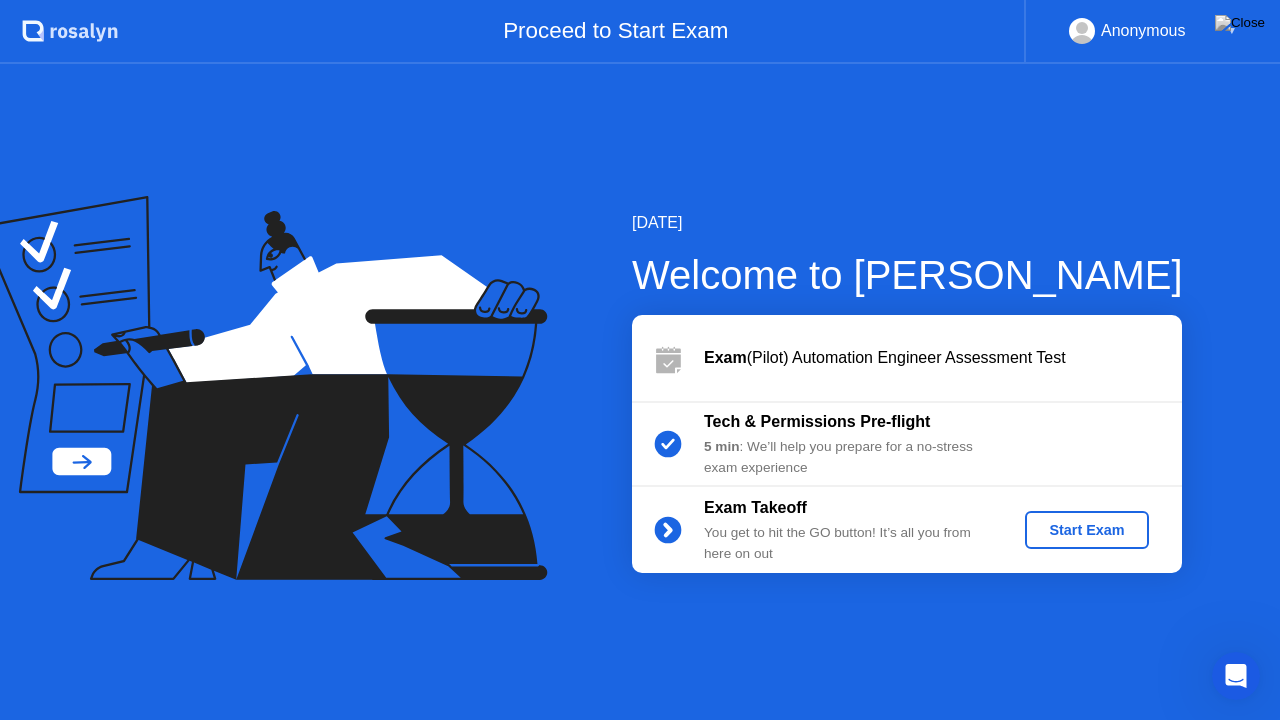 click on "Start Exam" 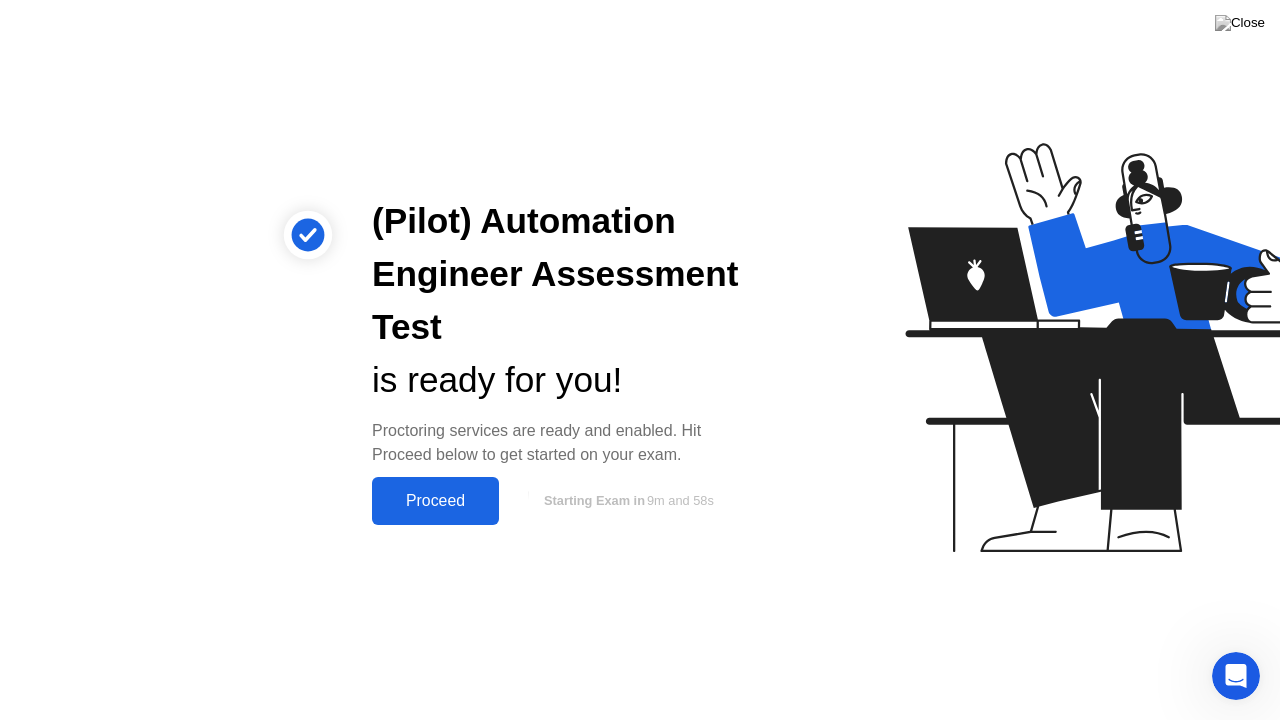 click on "Proceed" 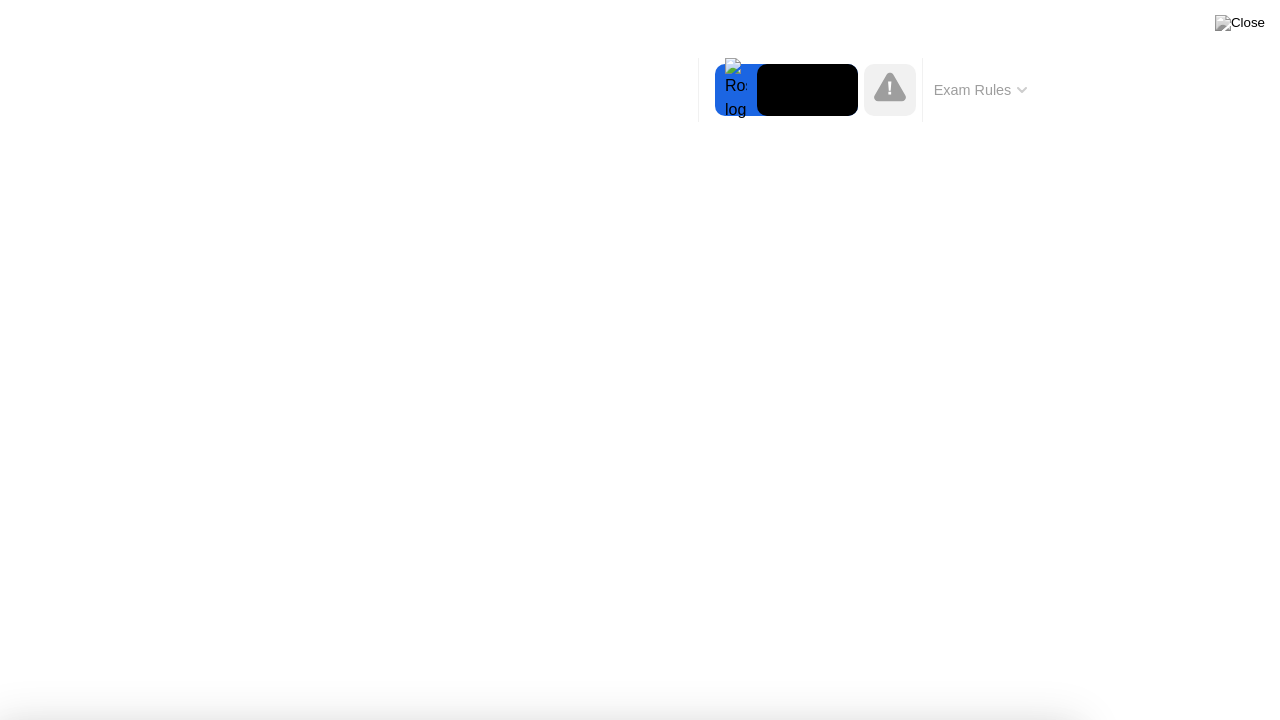 click on "Got it!" at bounding box center (647, 1249) 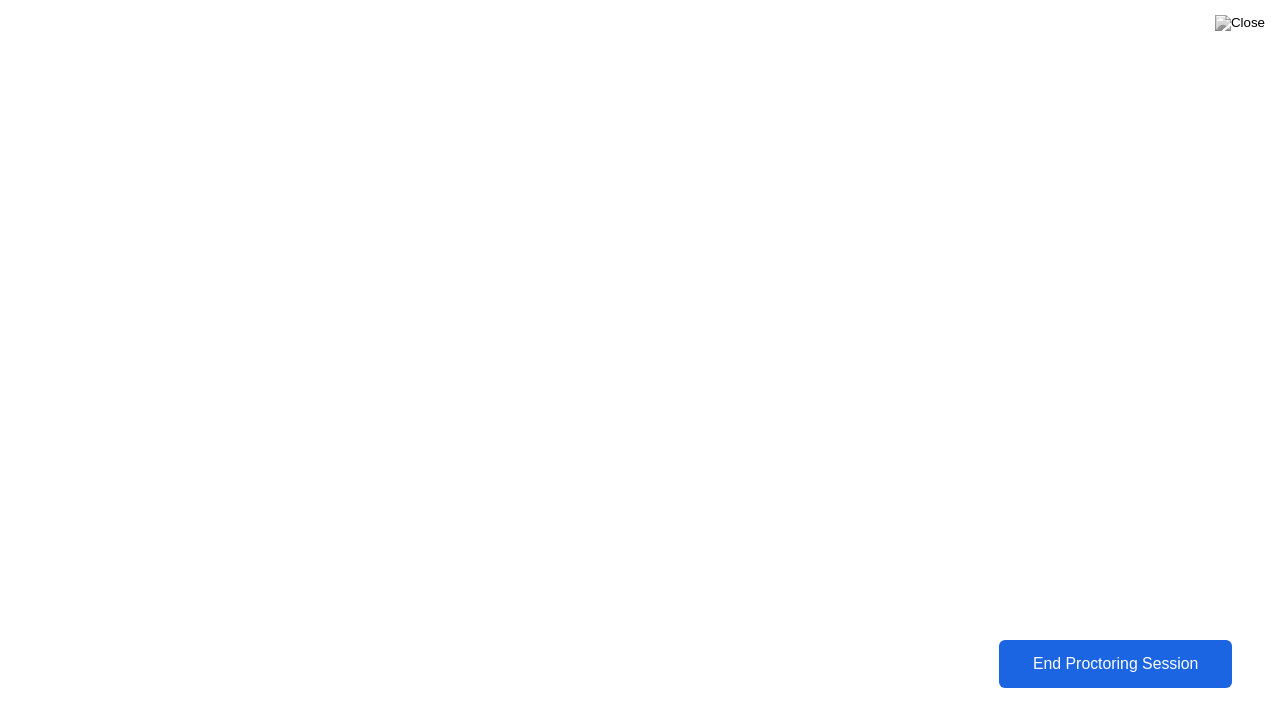 click on "End Proctoring Session" 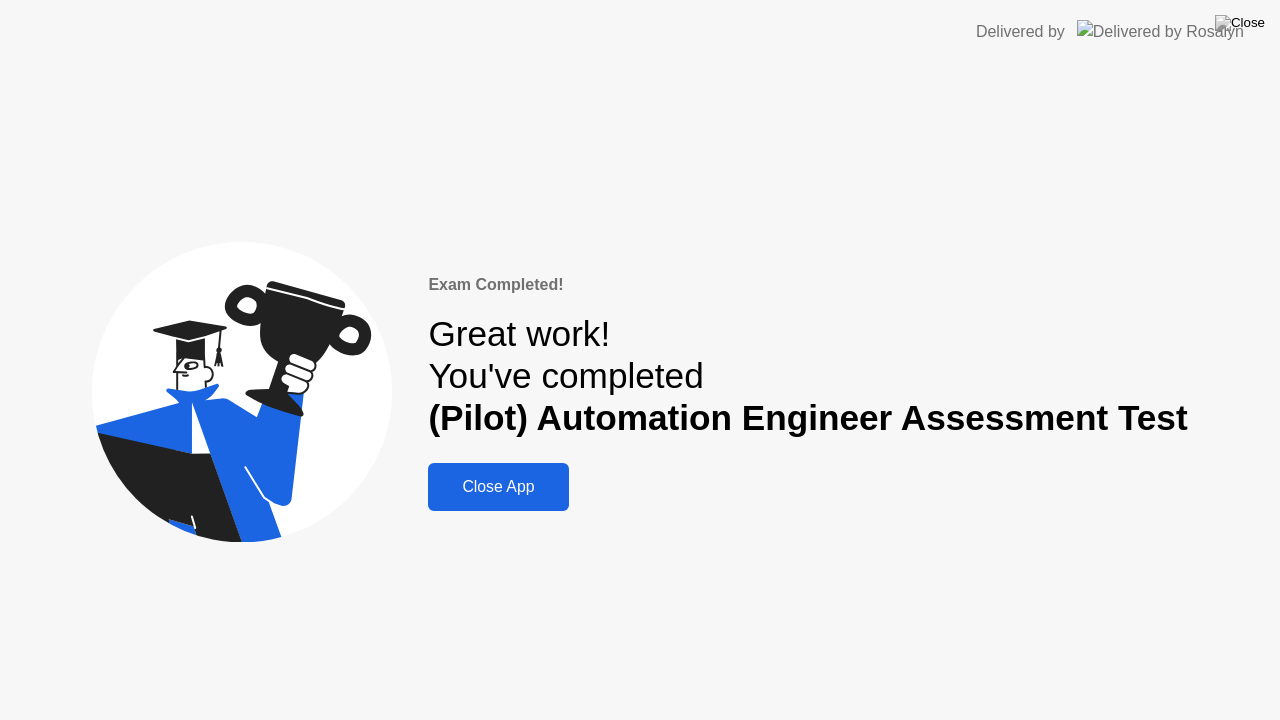 click on "Close App" 